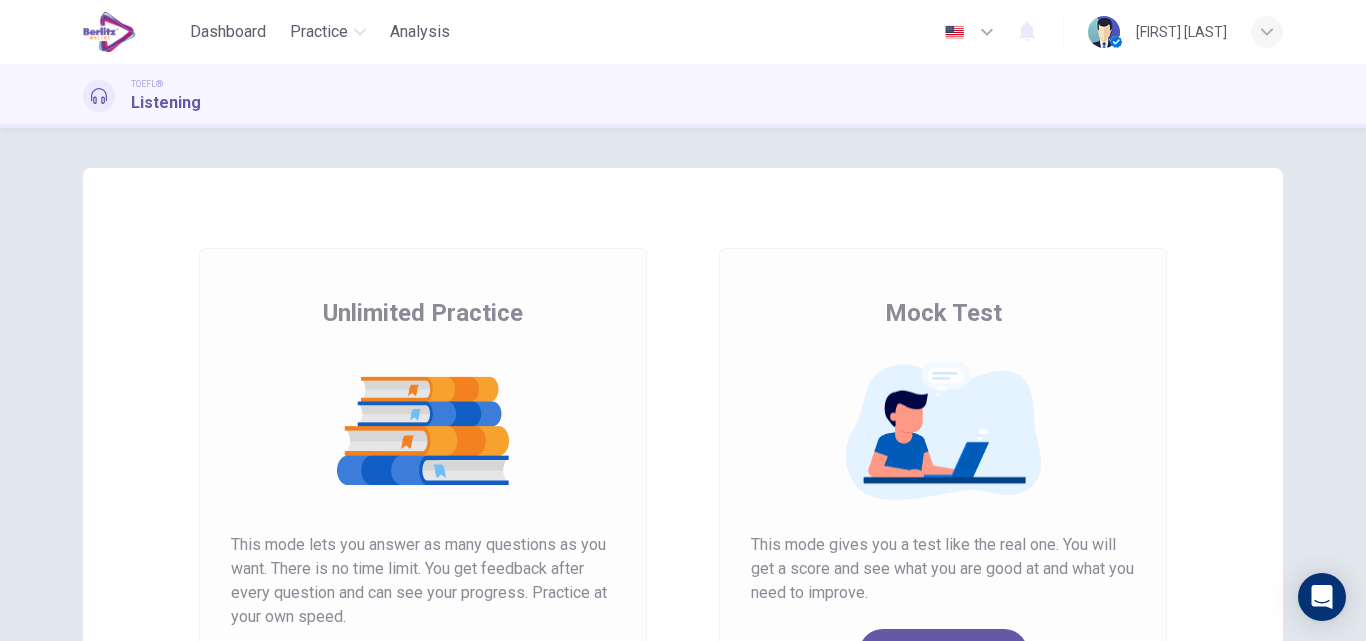 scroll, scrollTop: 0, scrollLeft: 0, axis: both 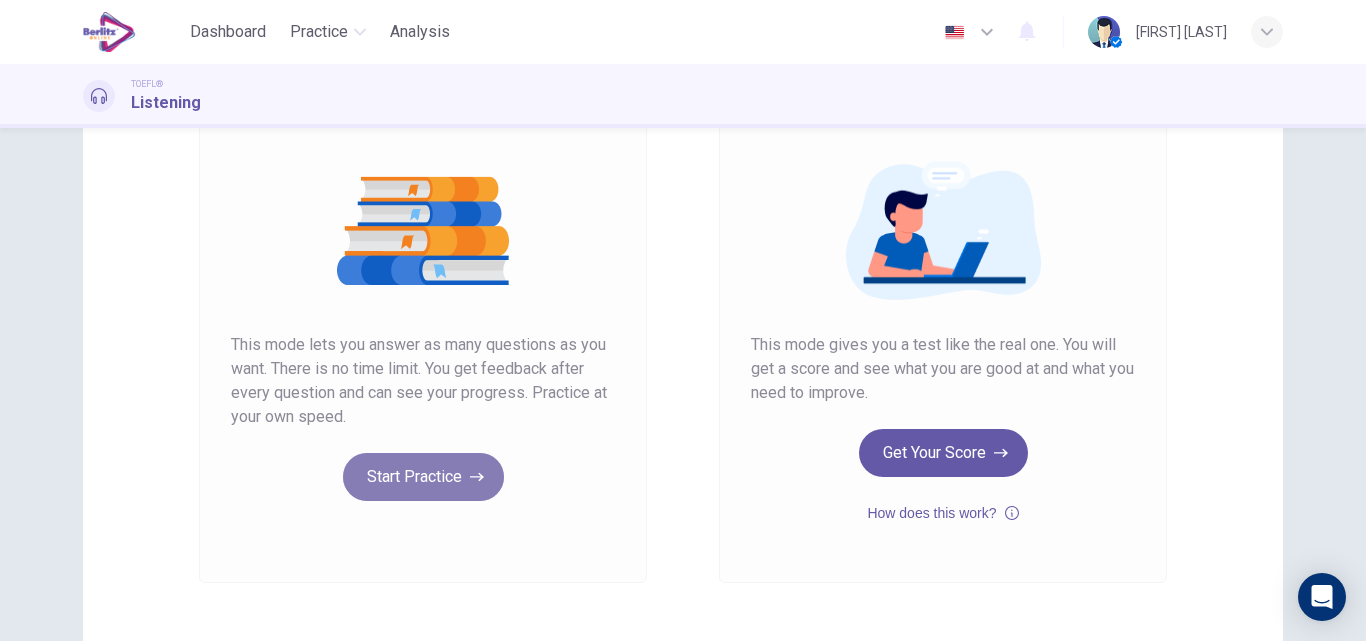 click on "Start Practice" at bounding box center [423, 477] 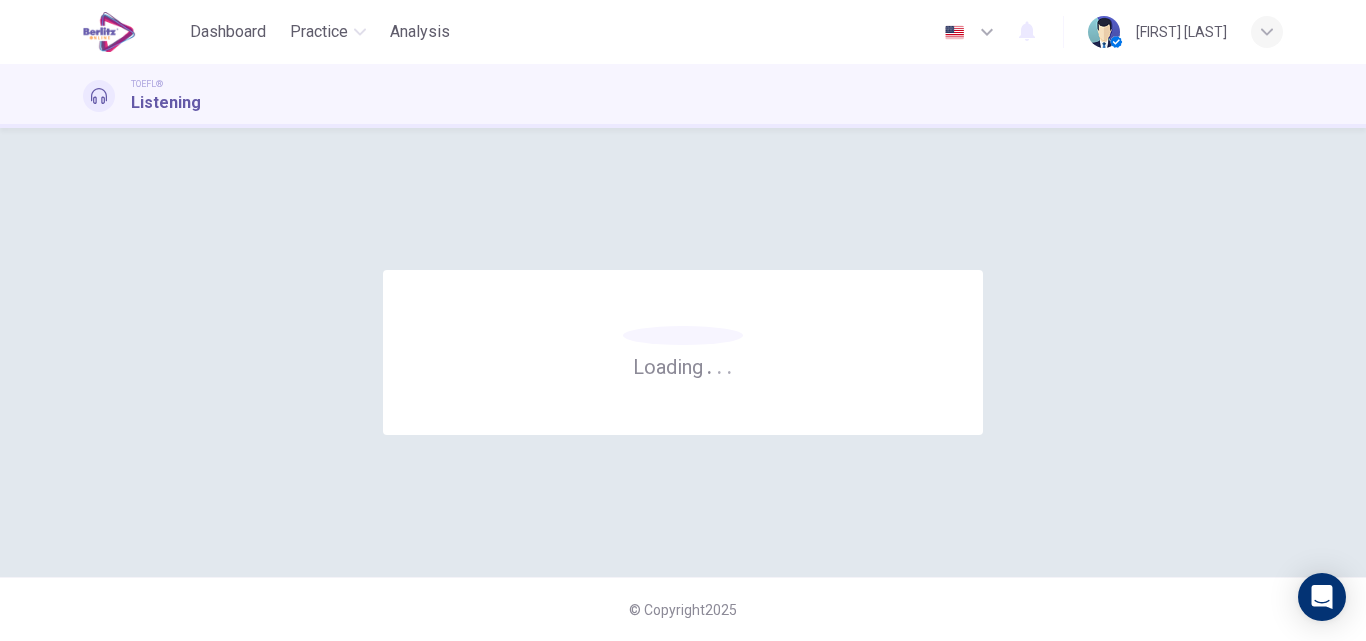 scroll, scrollTop: 0, scrollLeft: 0, axis: both 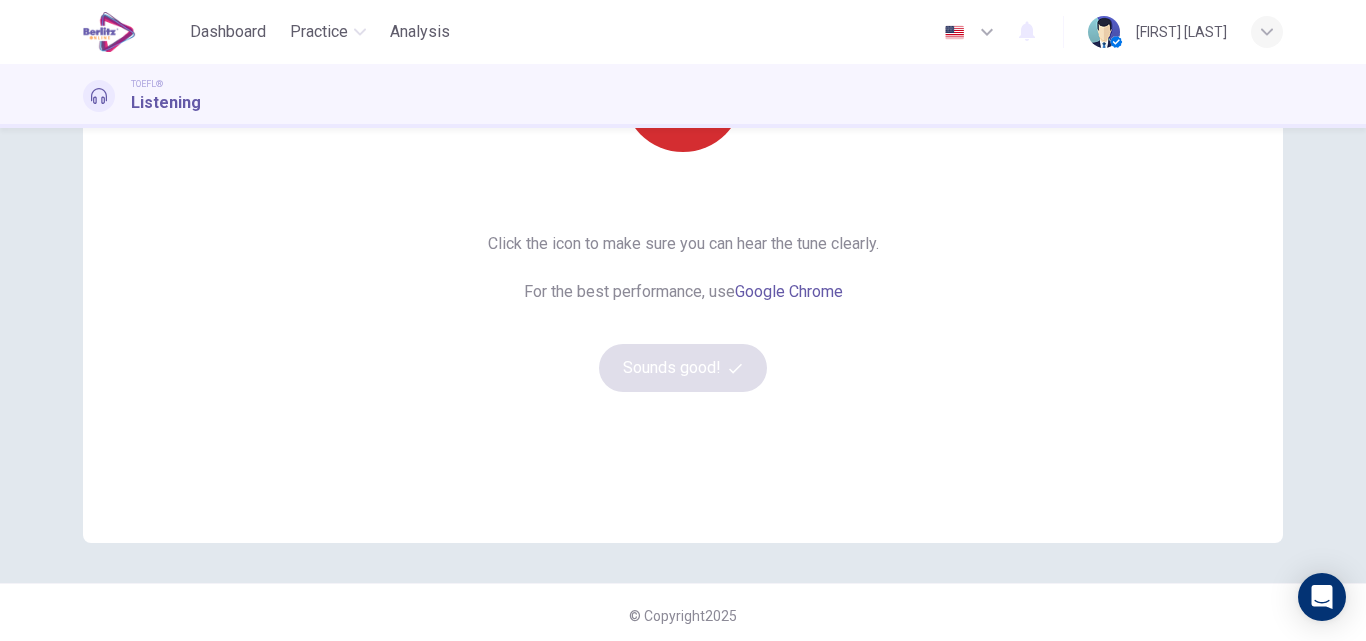 click at bounding box center (683, 92) 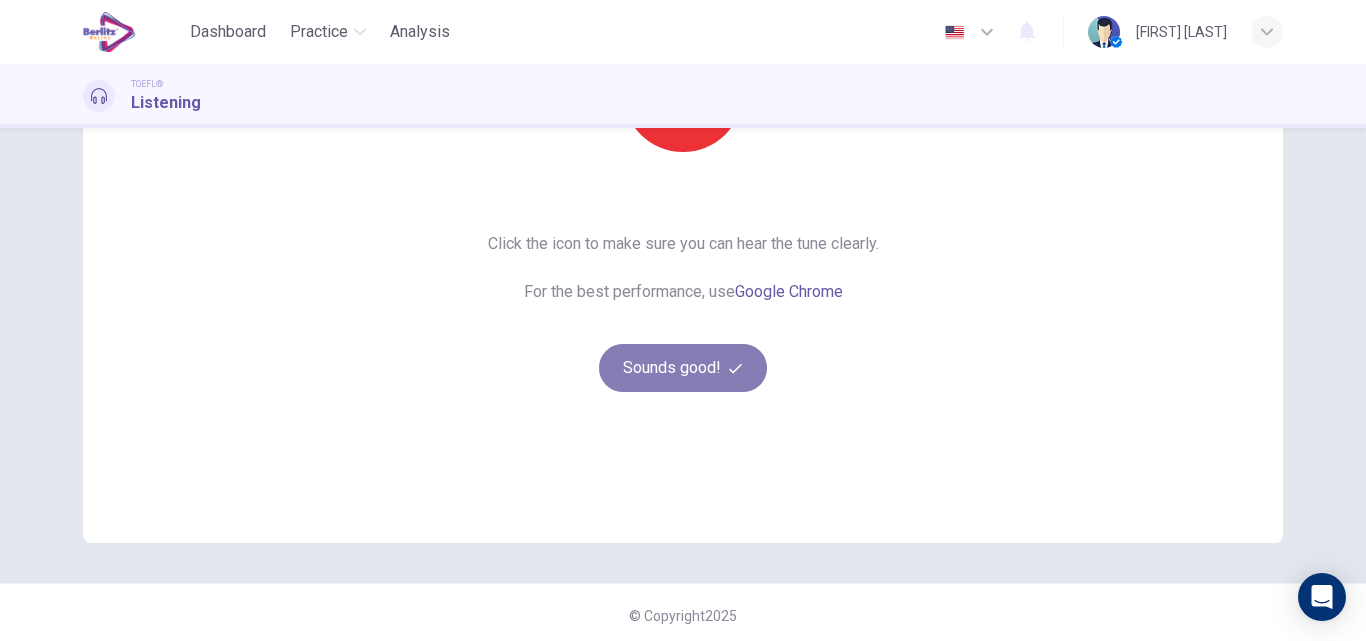 click on "Sounds good!" at bounding box center (683, 368) 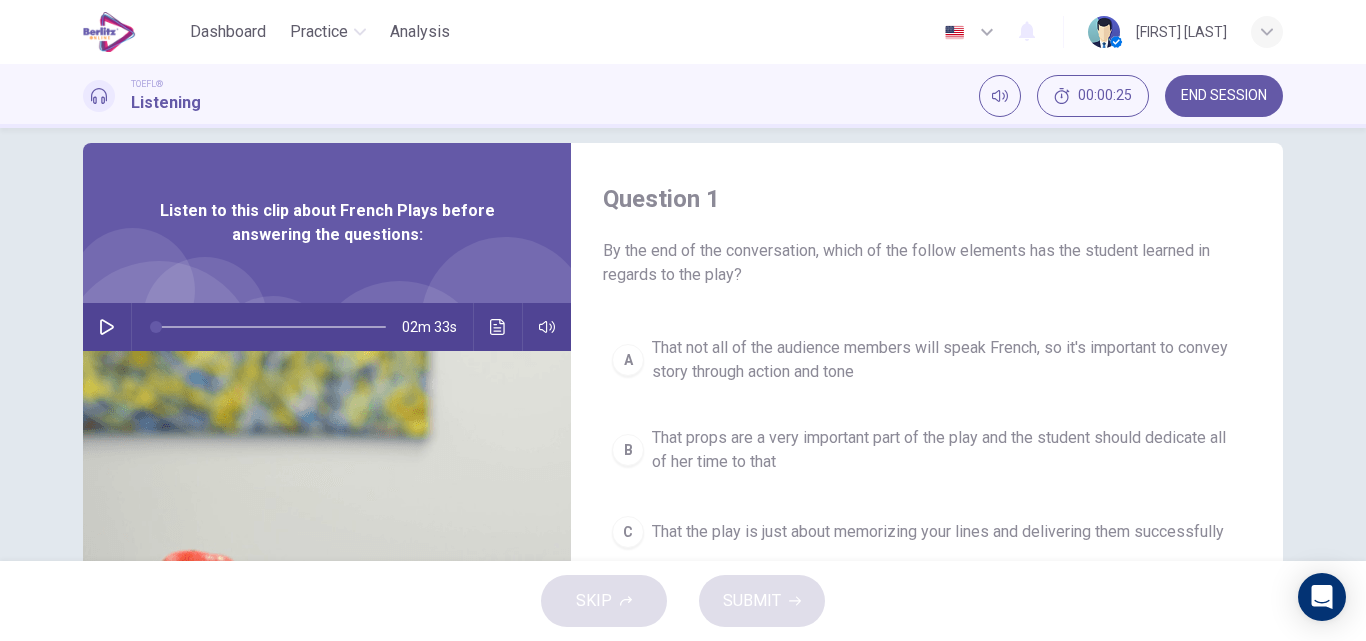 scroll, scrollTop: 0, scrollLeft: 0, axis: both 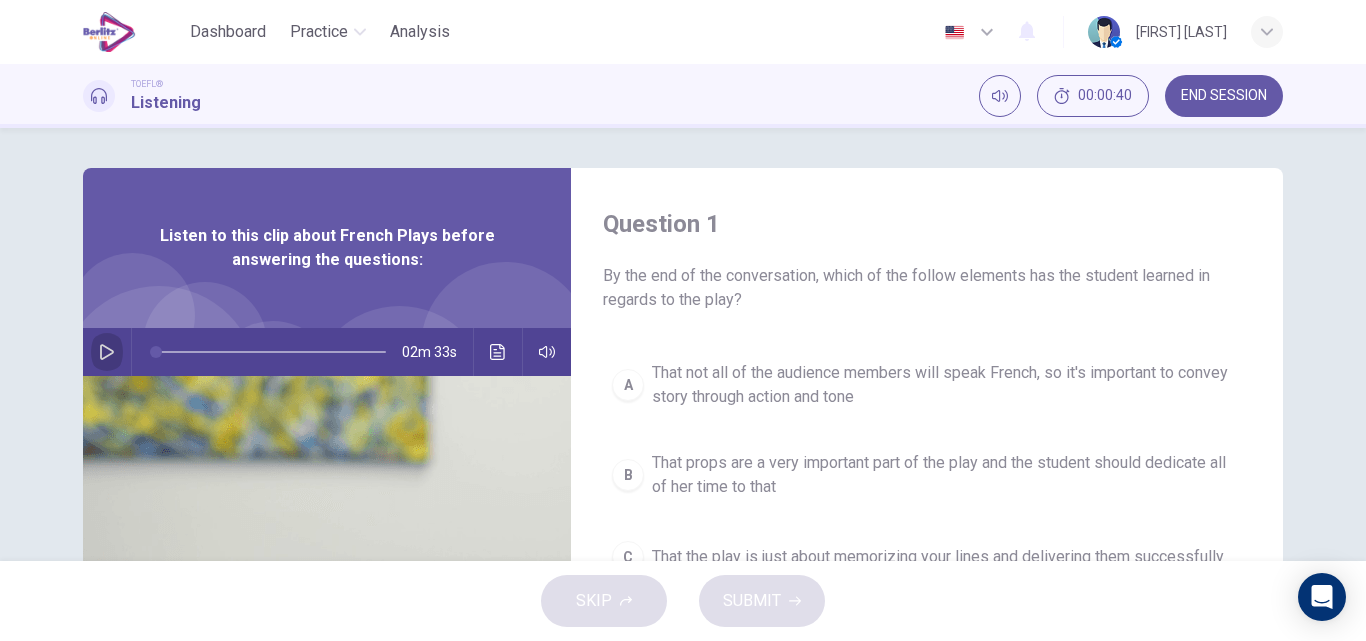 click 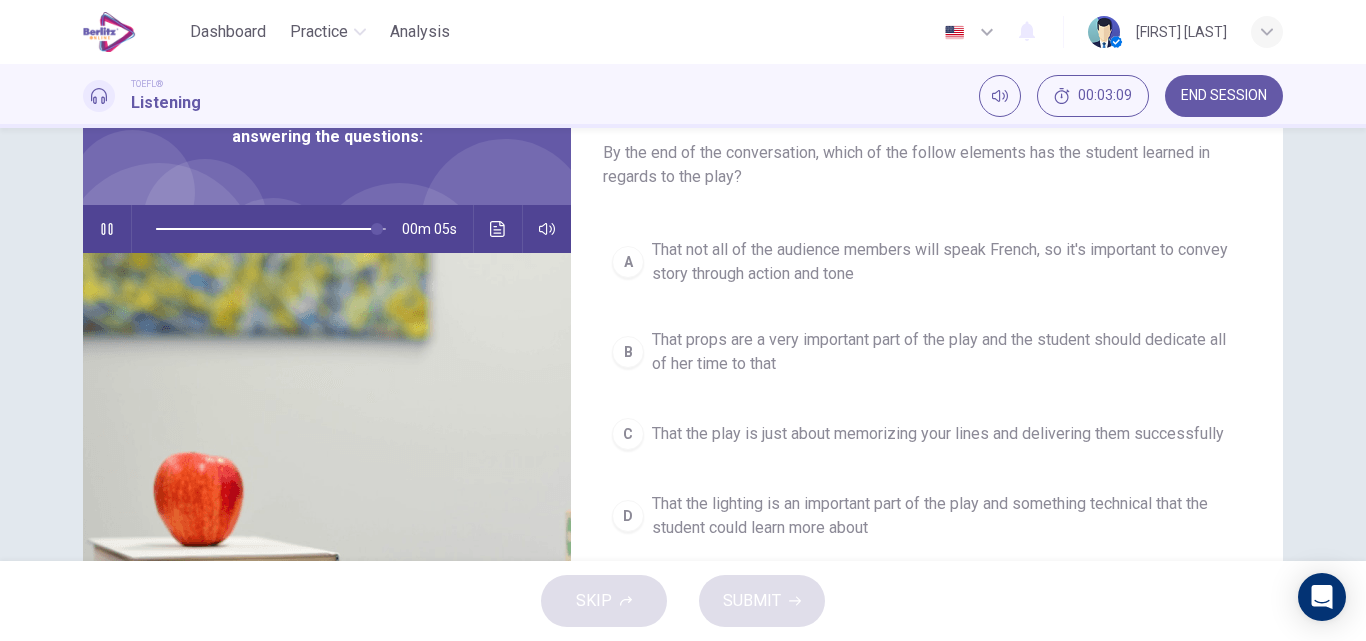 scroll, scrollTop: 160, scrollLeft: 0, axis: vertical 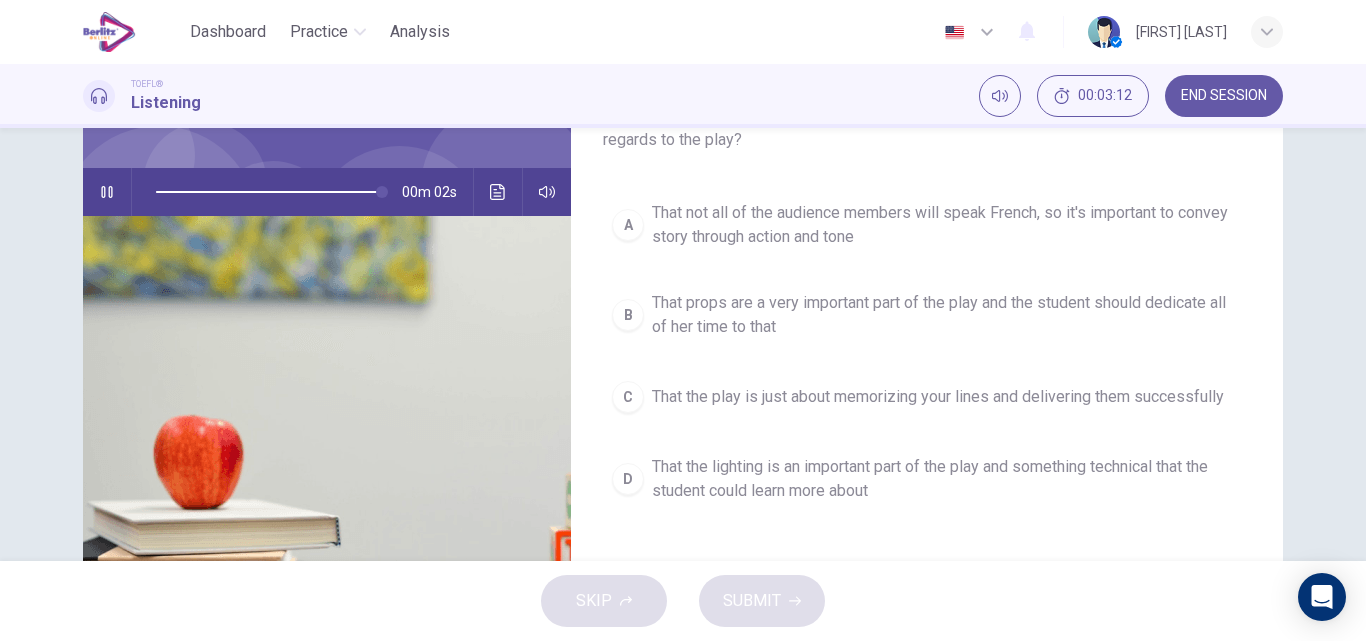 click on "That not all of the audience members will speak French, so it's important to convey story through action and tone" at bounding box center (947, 225) 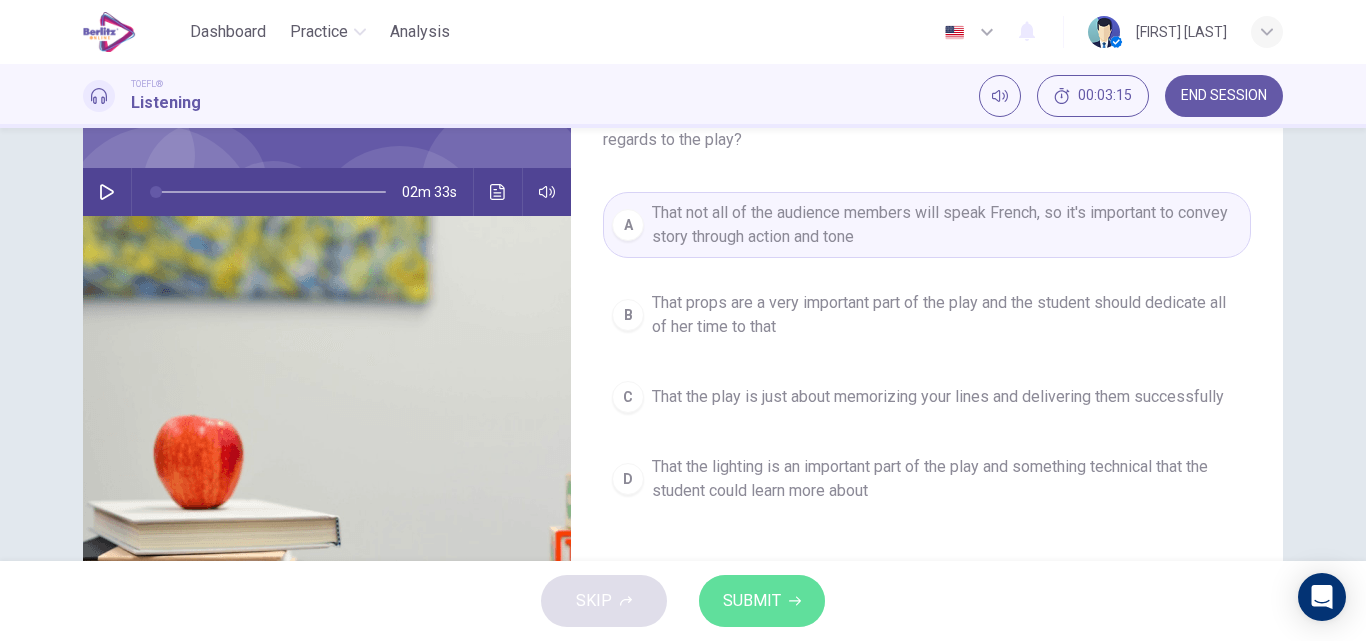 click on "SUBMIT" at bounding box center [762, 601] 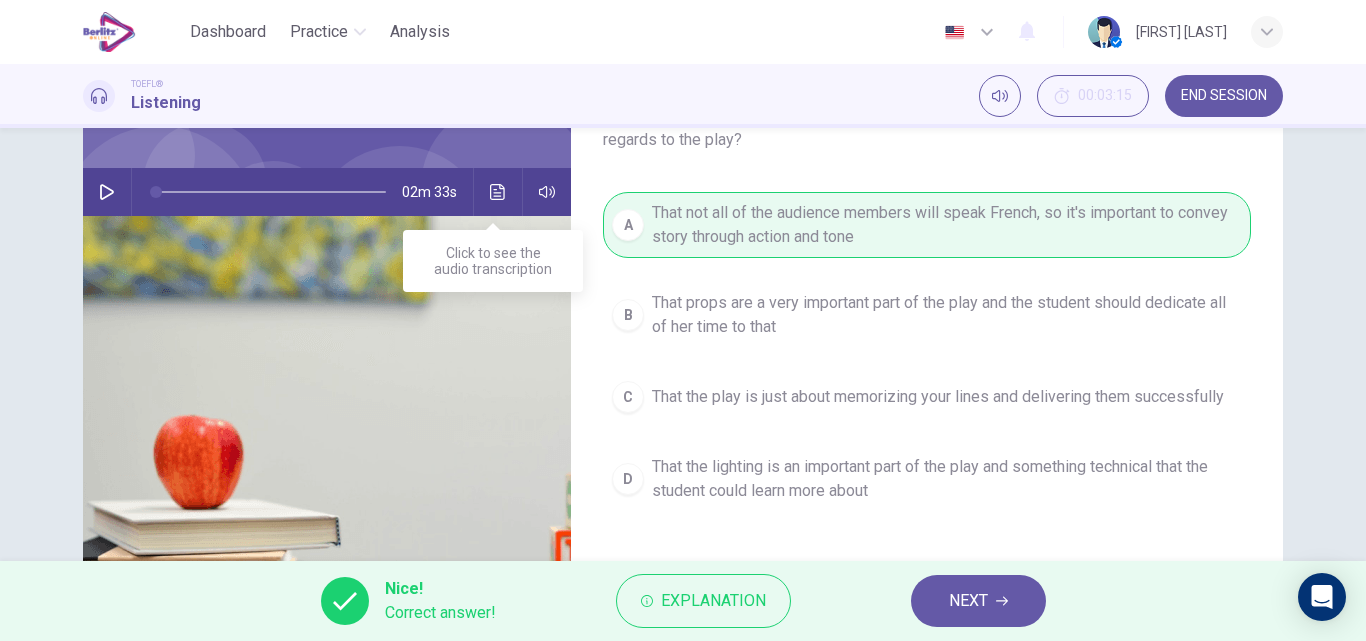 click 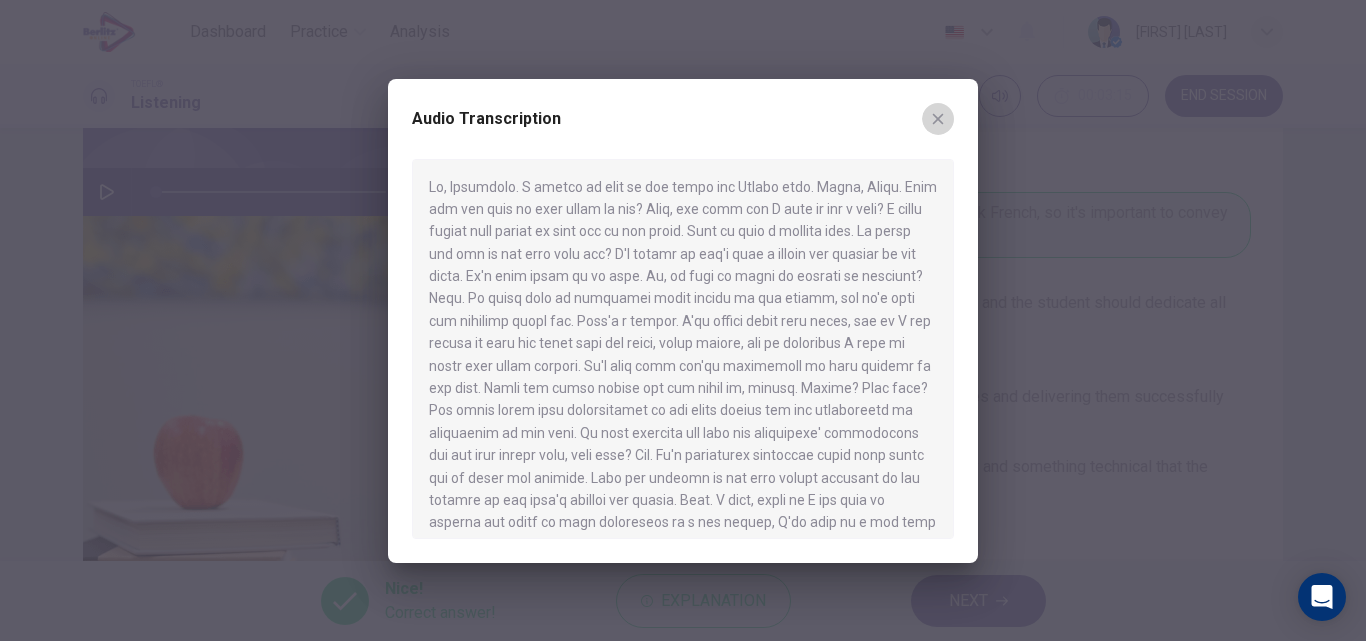 click 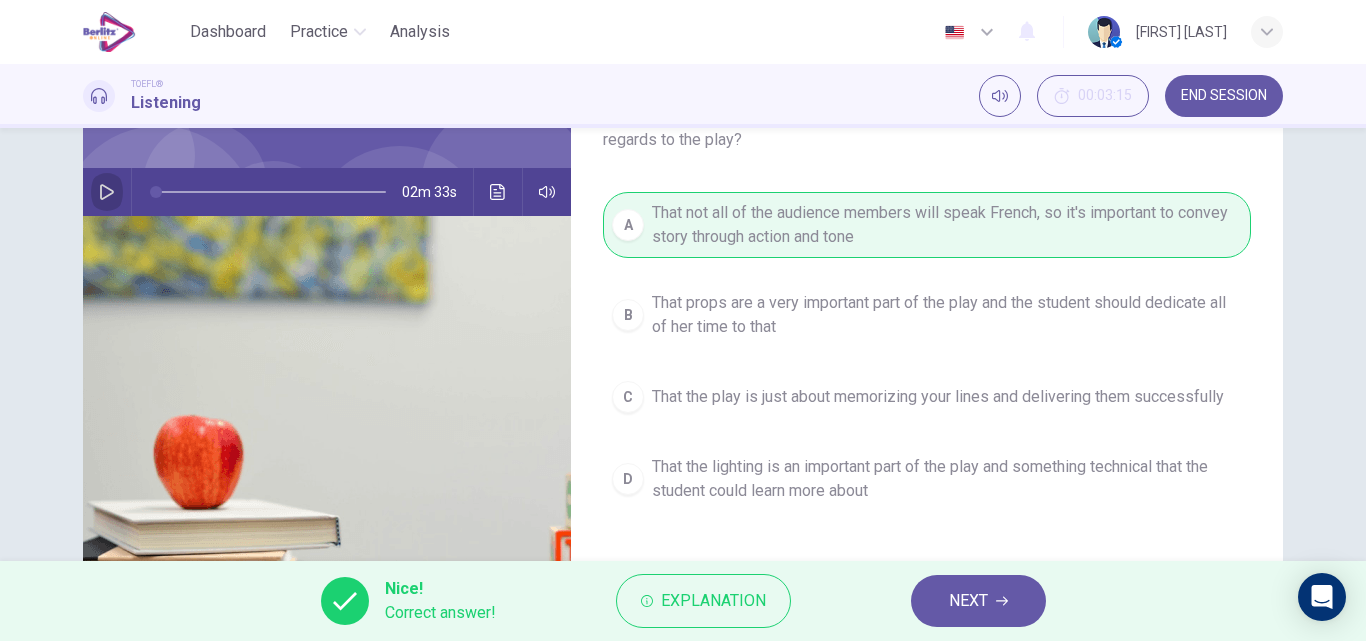 click 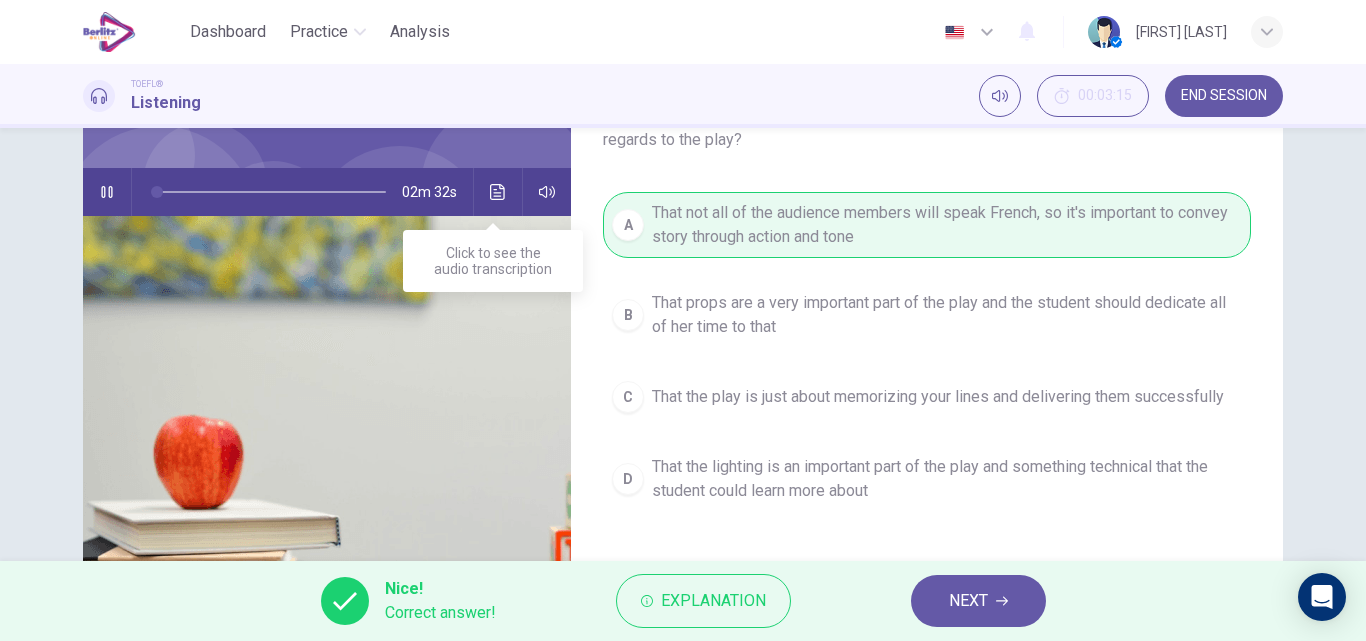 click 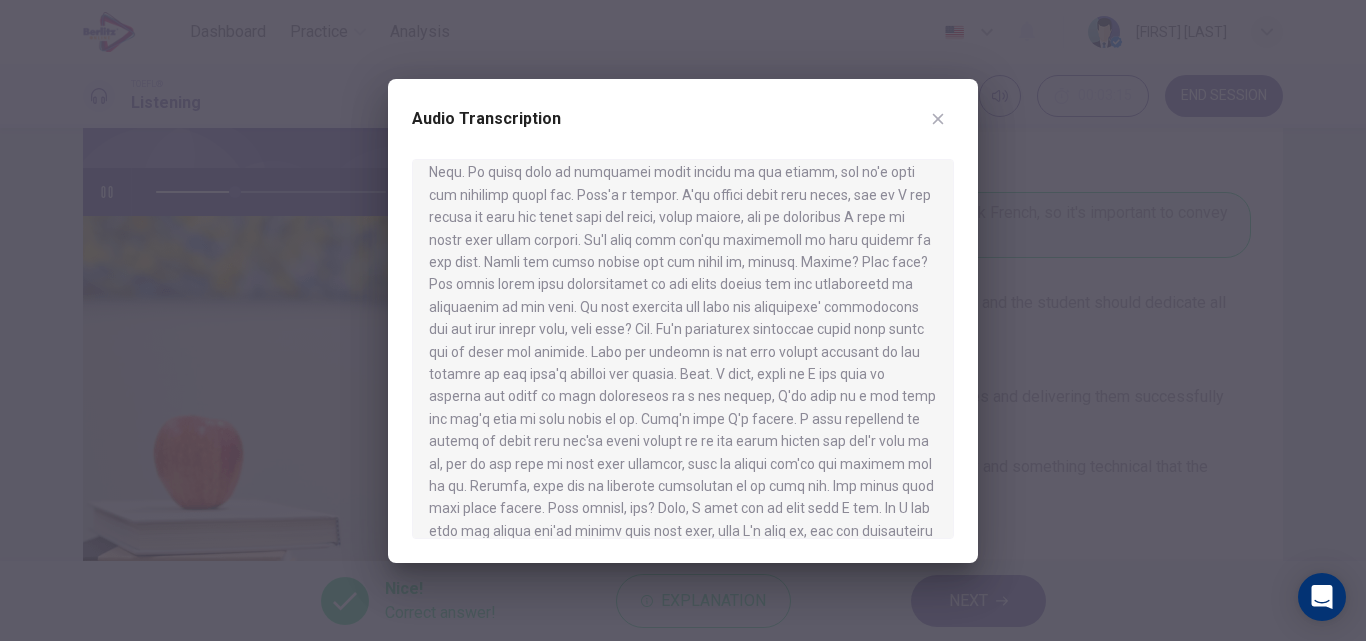 scroll, scrollTop: 160, scrollLeft: 0, axis: vertical 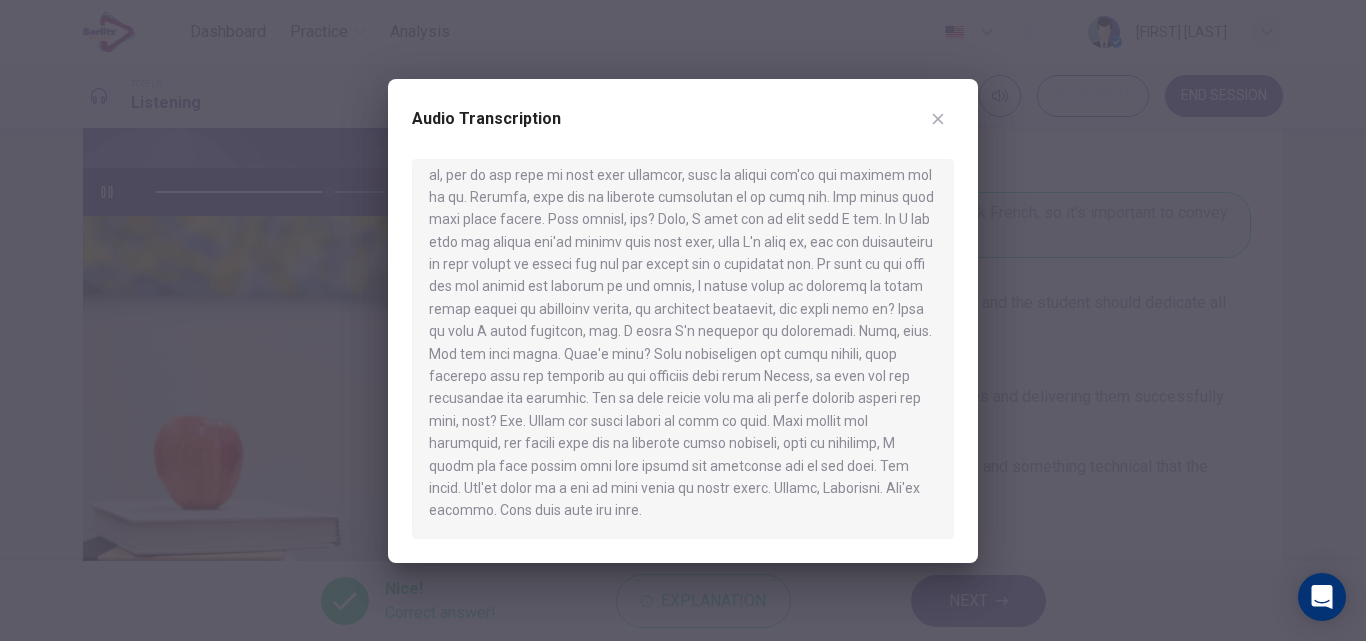 click 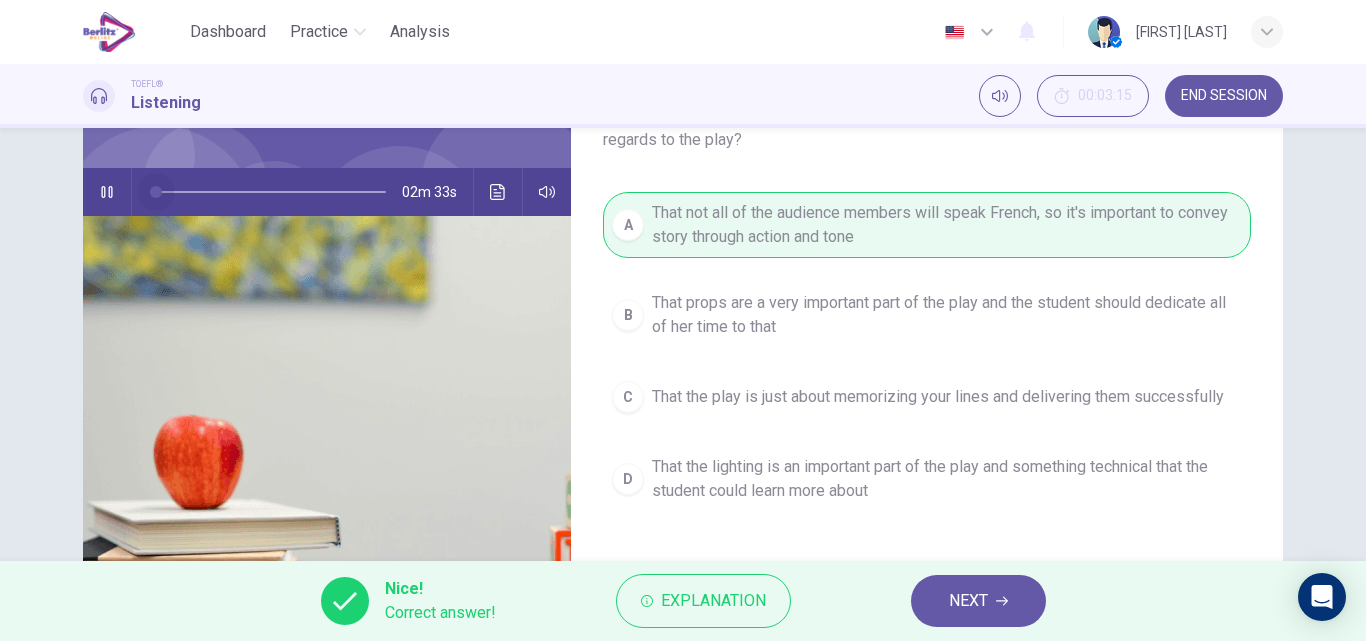 drag, startPoint x: 322, startPoint y: 192, endPoint x: 29, endPoint y: 213, distance: 293.7516 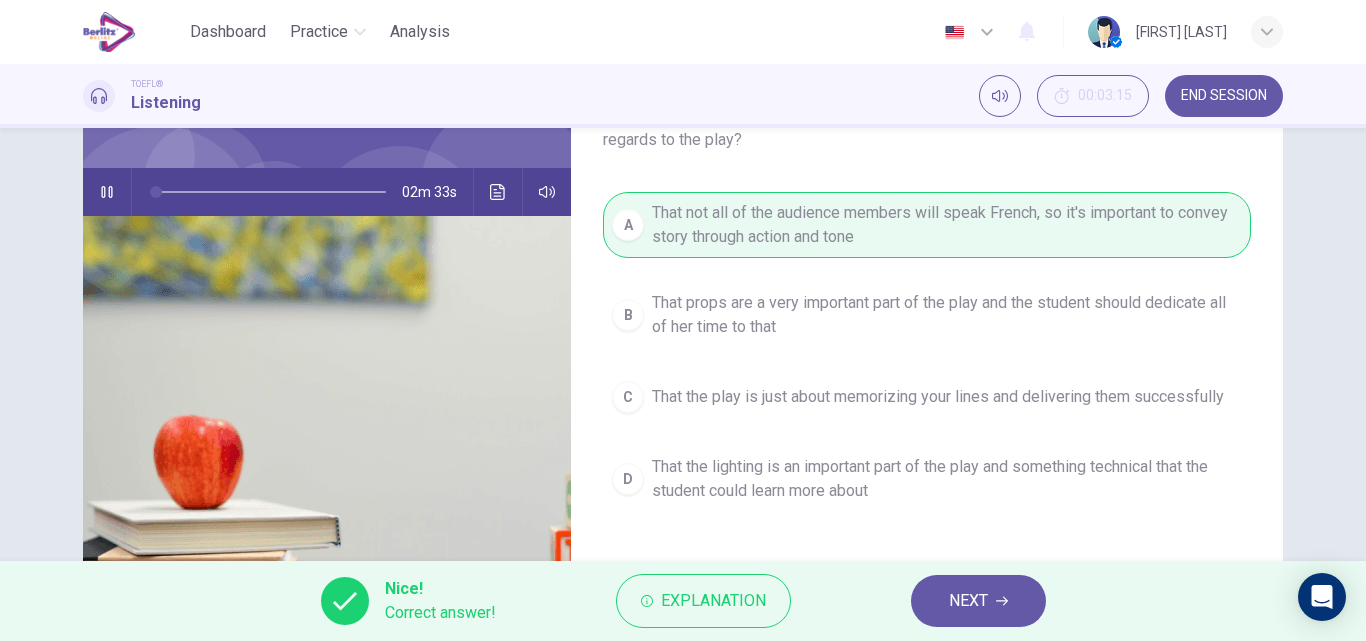 drag, startPoint x: 29, startPoint y: 213, endPoint x: 416, endPoint y: 258, distance: 389.60748 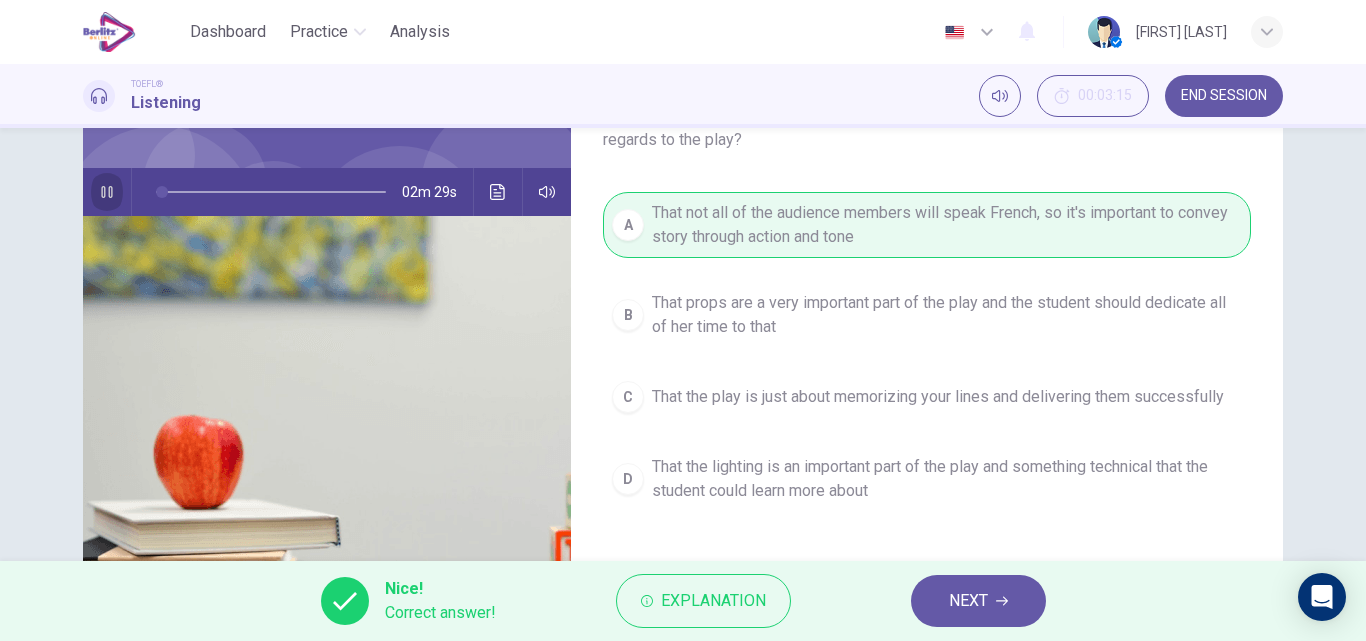click 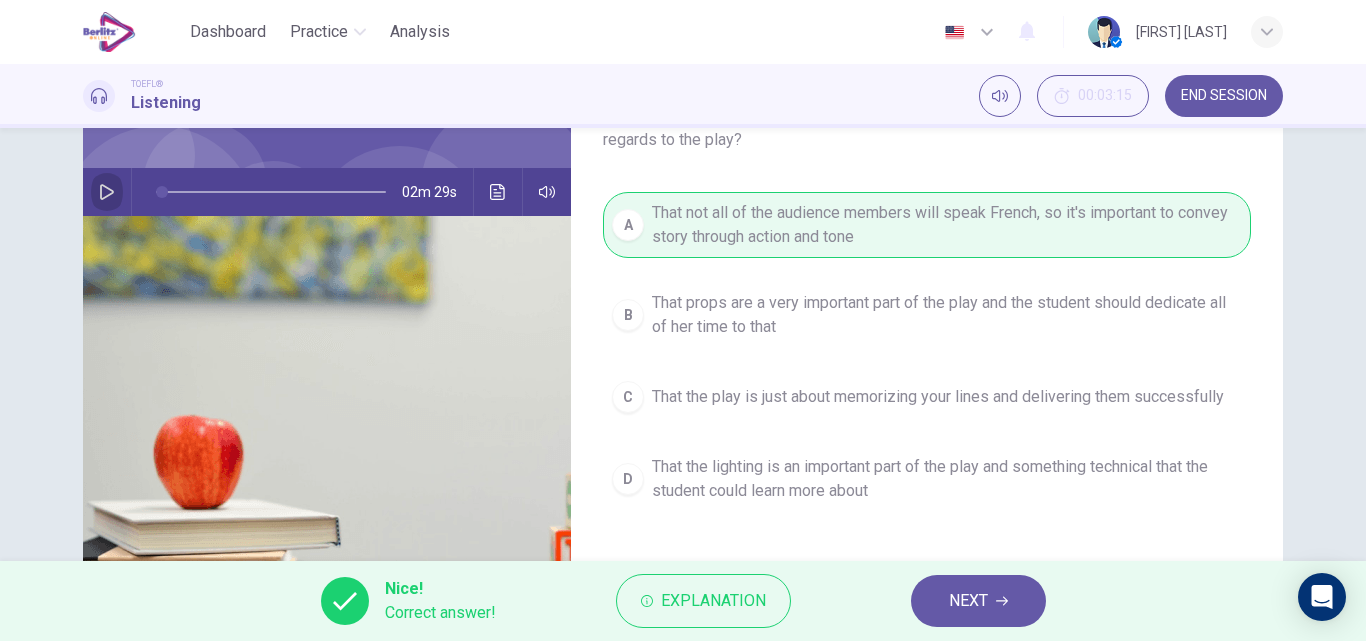 click 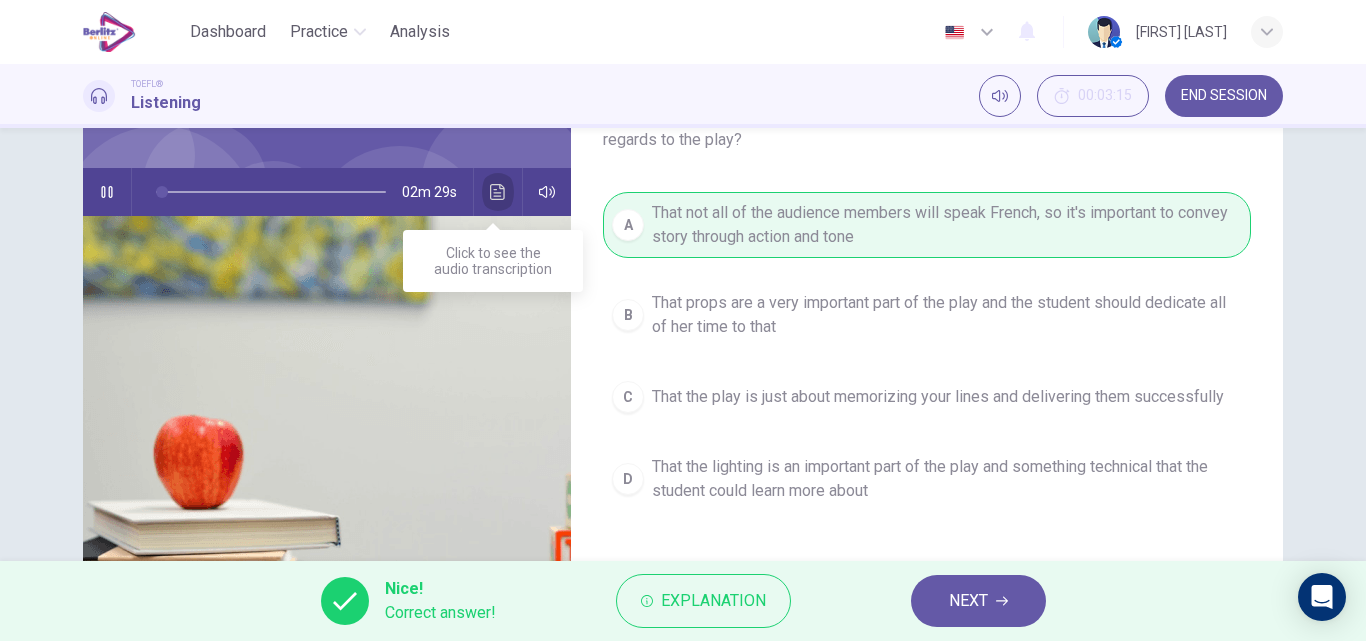 click 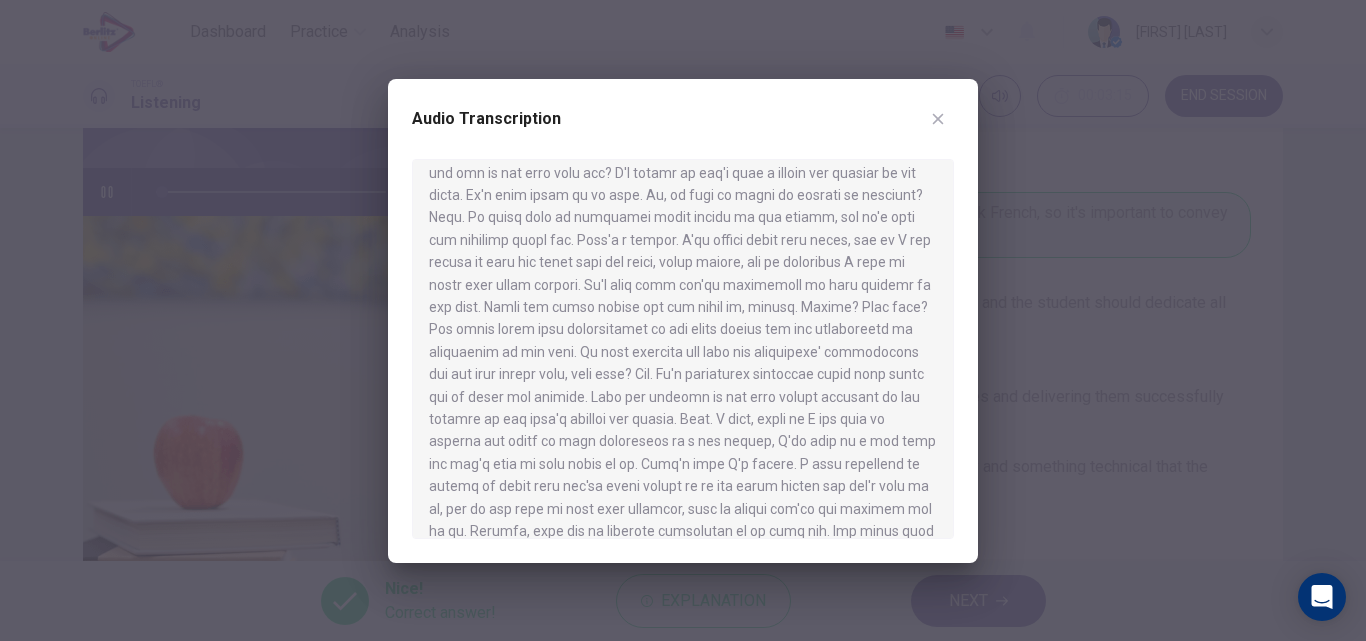 scroll, scrollTop: 120, scrollLeft: 0, axis: vertical 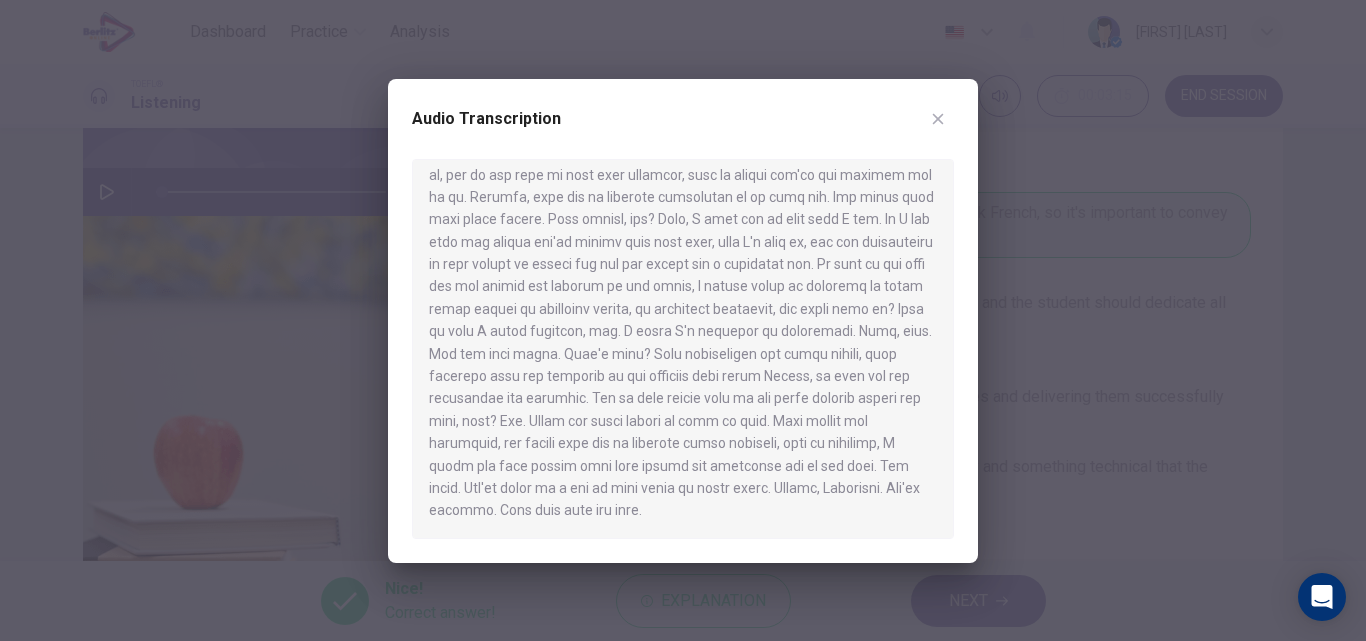 click 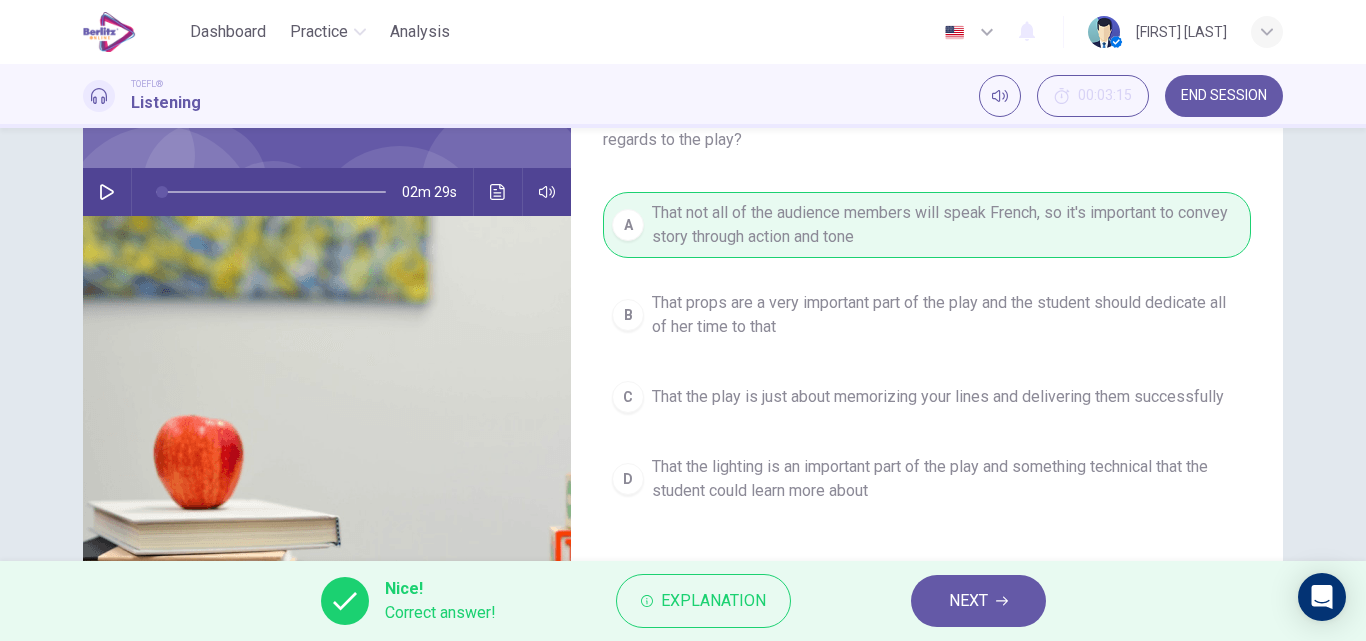 click on "NEXT" at bounding box center [968, 601] 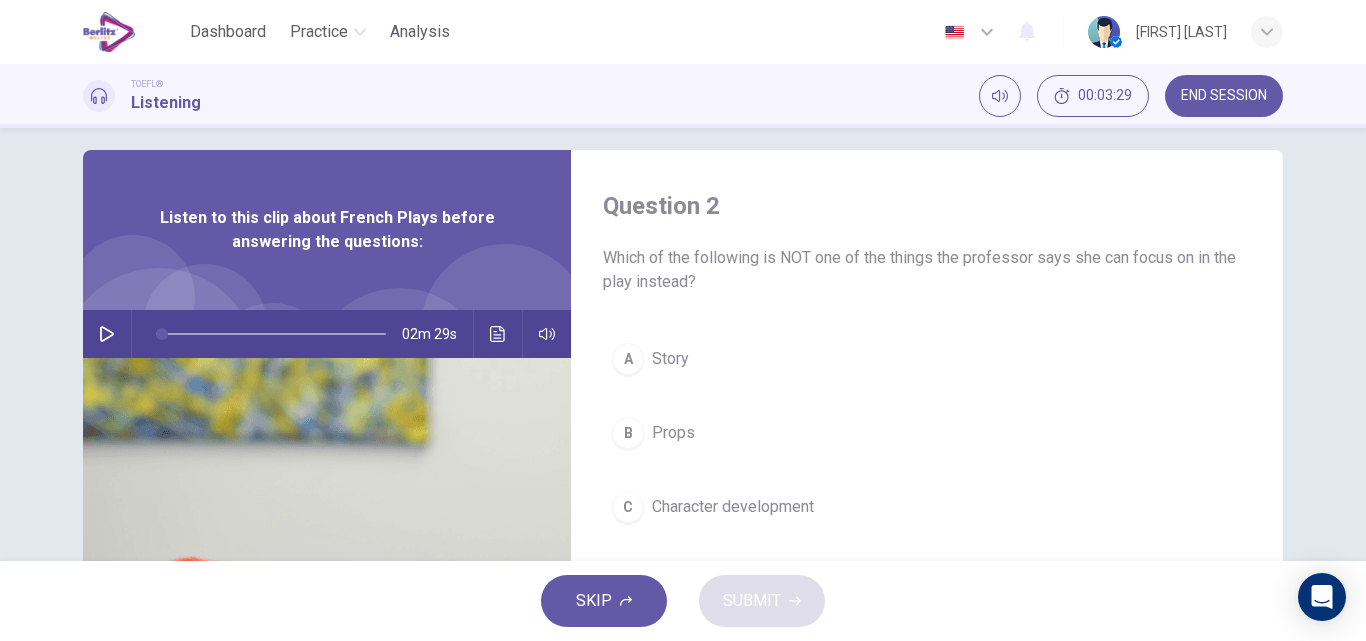 scroll, scrollTop: 16, scrollLeft: 0, axis: vertical 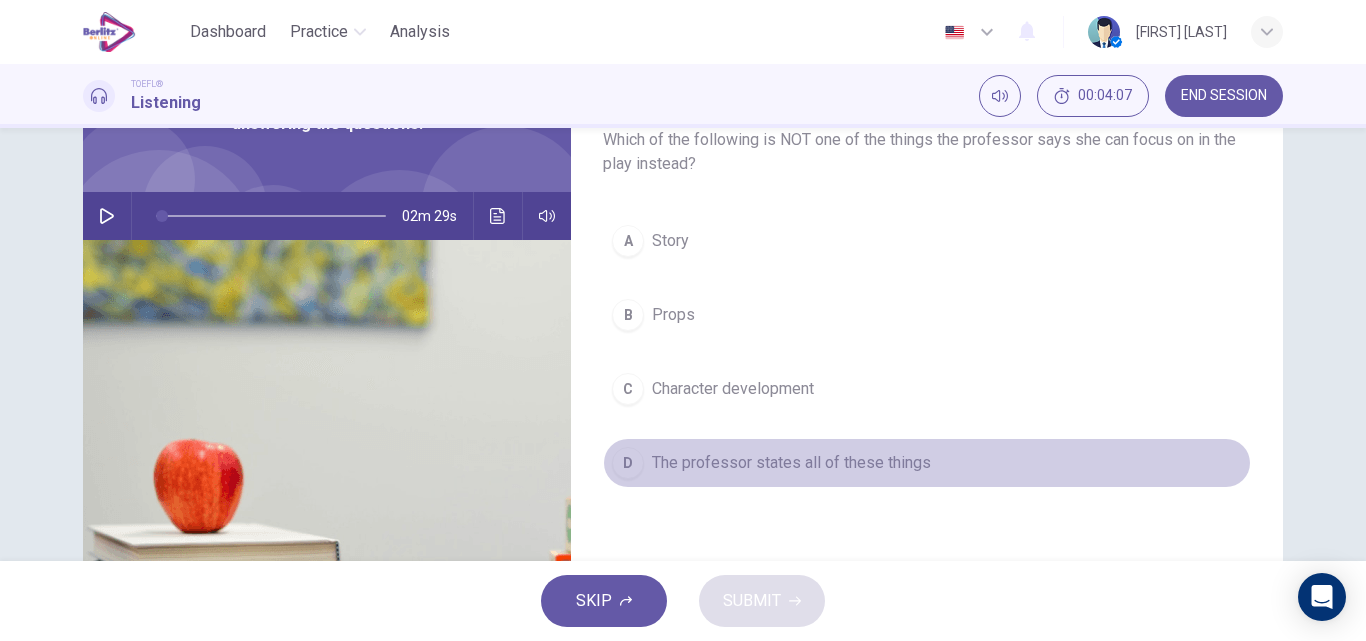 click on "The professor states all of these things" at bounding box center (791, 463) 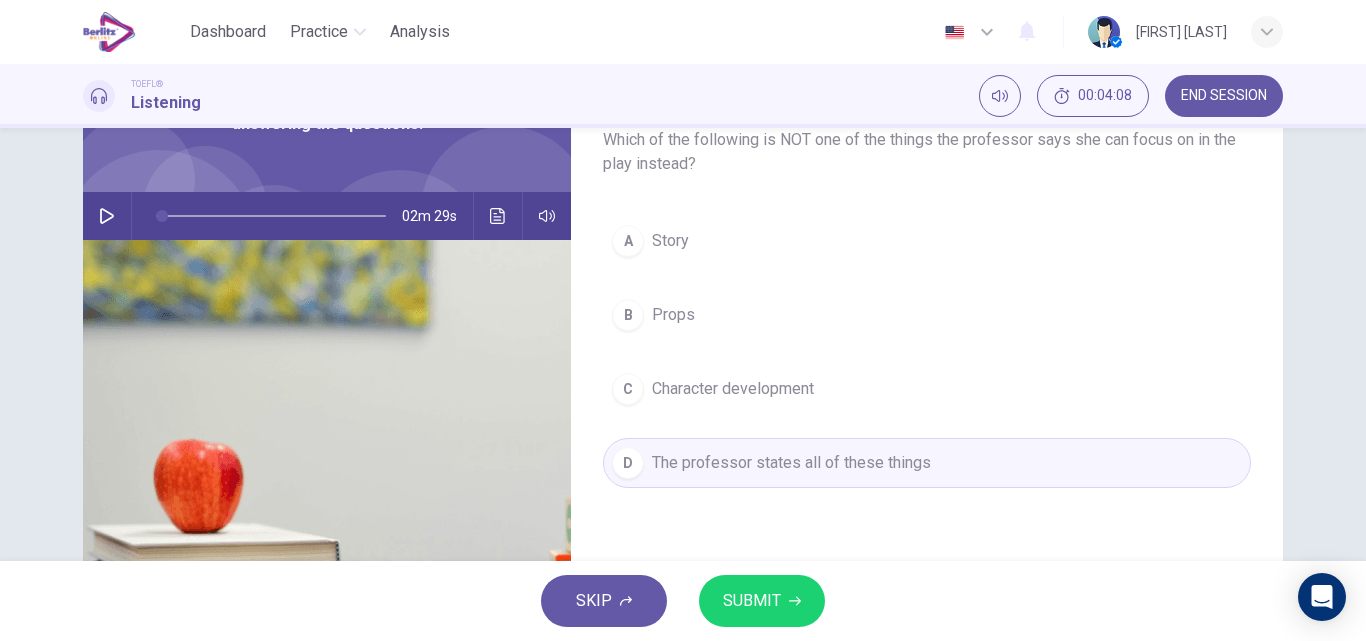 click on "SUBMIT" at bounding box center (752, 601) 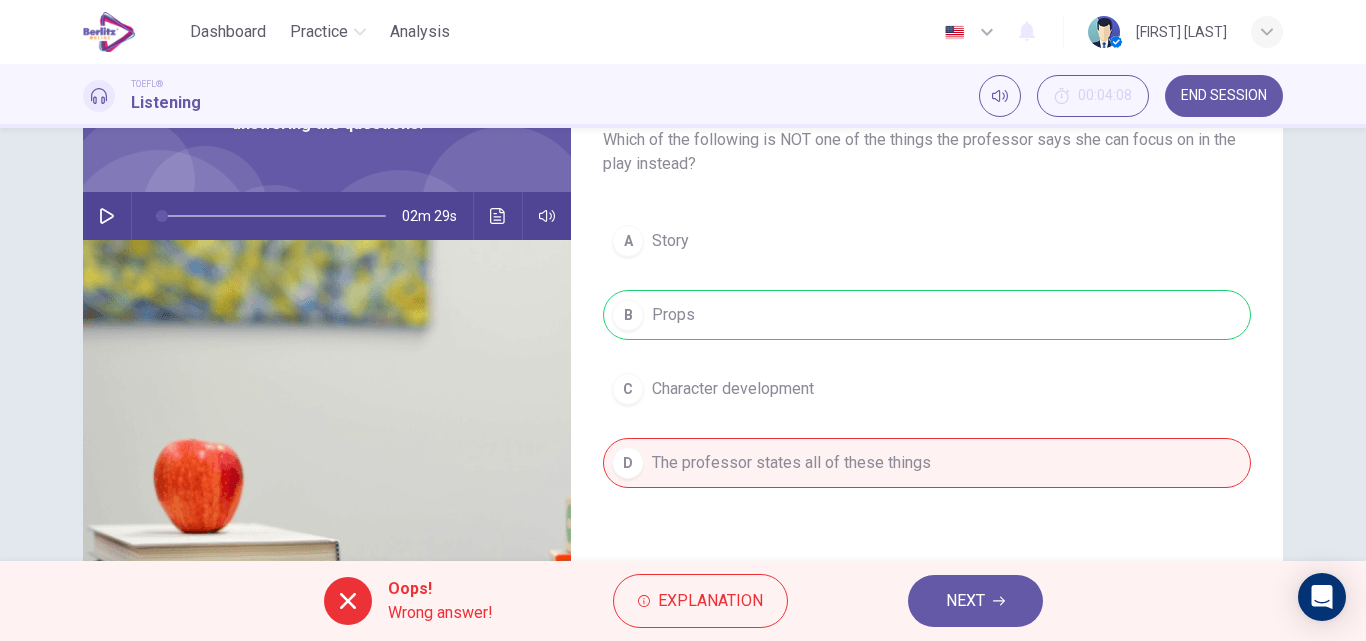 click on "NEXT" at bounding box center [965, 601] 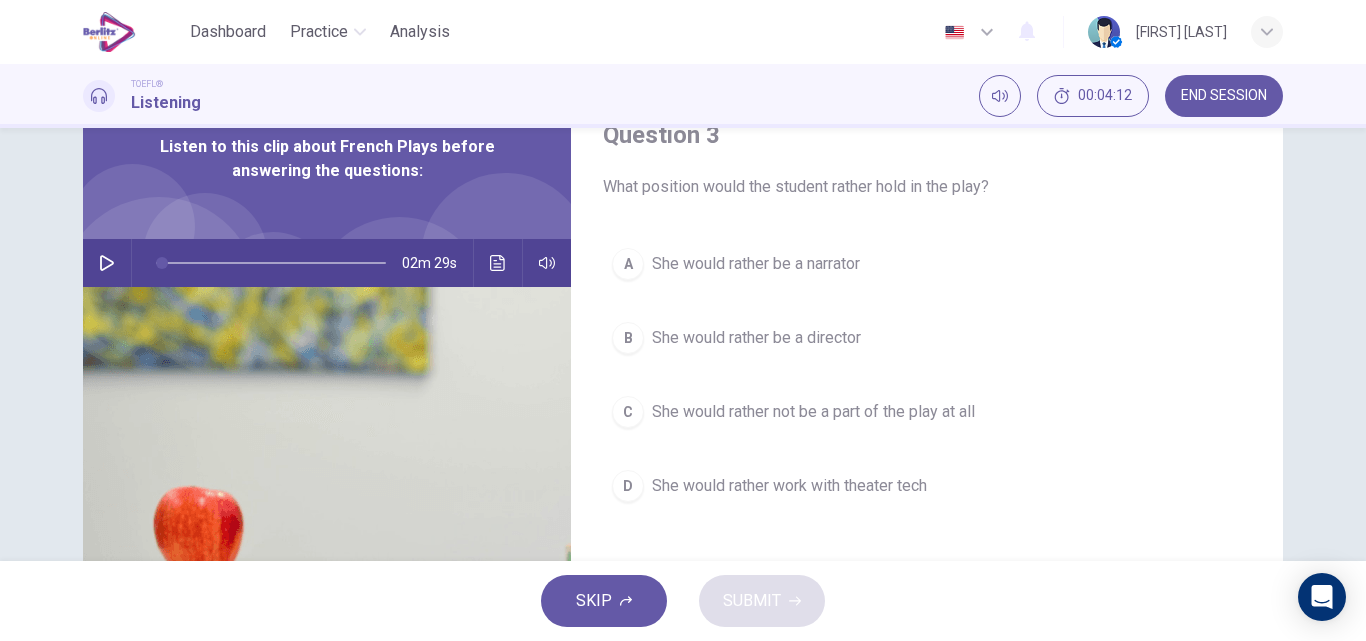 scroll, scrollTop: 56, scrollLeft: 0, axis: vertical 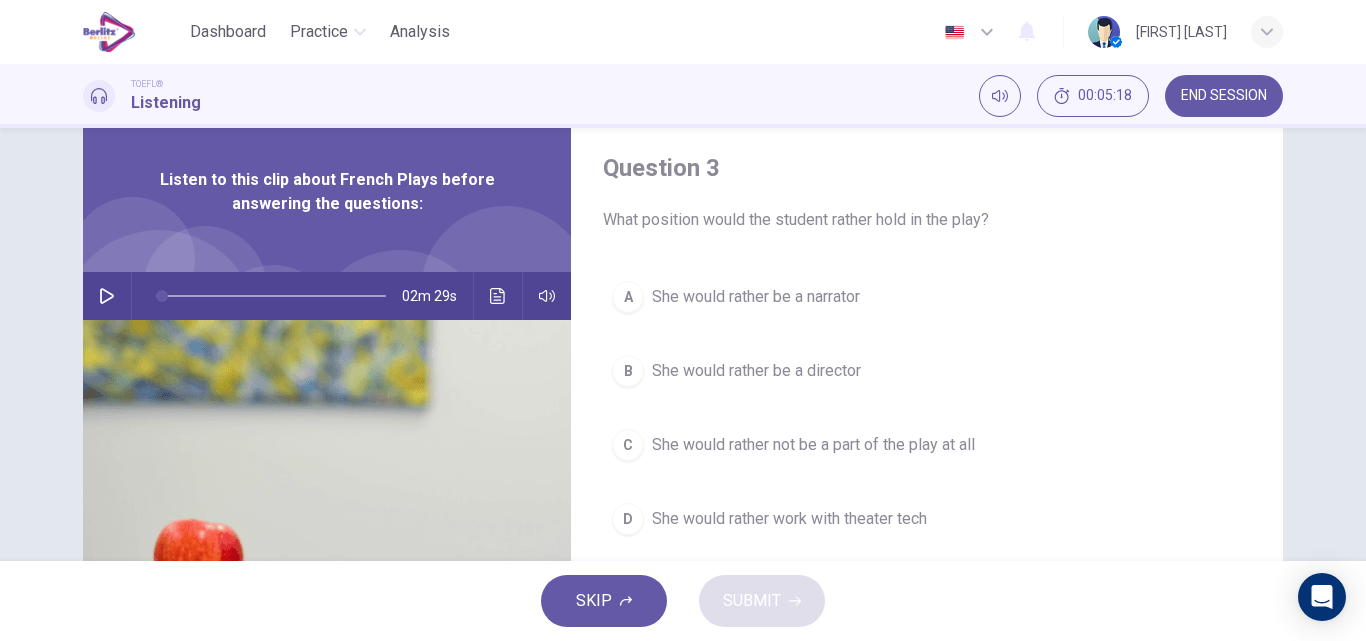 click on "She would rather work with theater tech" at bounding box center (789, 519) 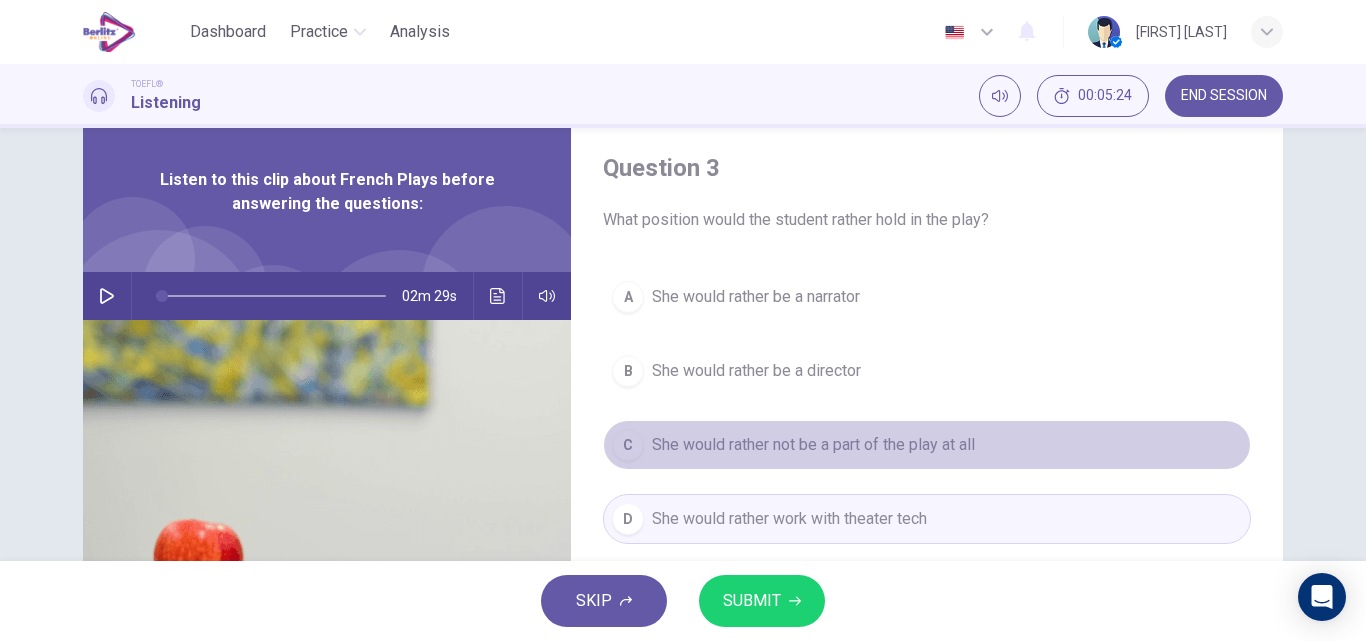 click on "She would rather not be a part of the play at all" at bounding box center [813, 445] 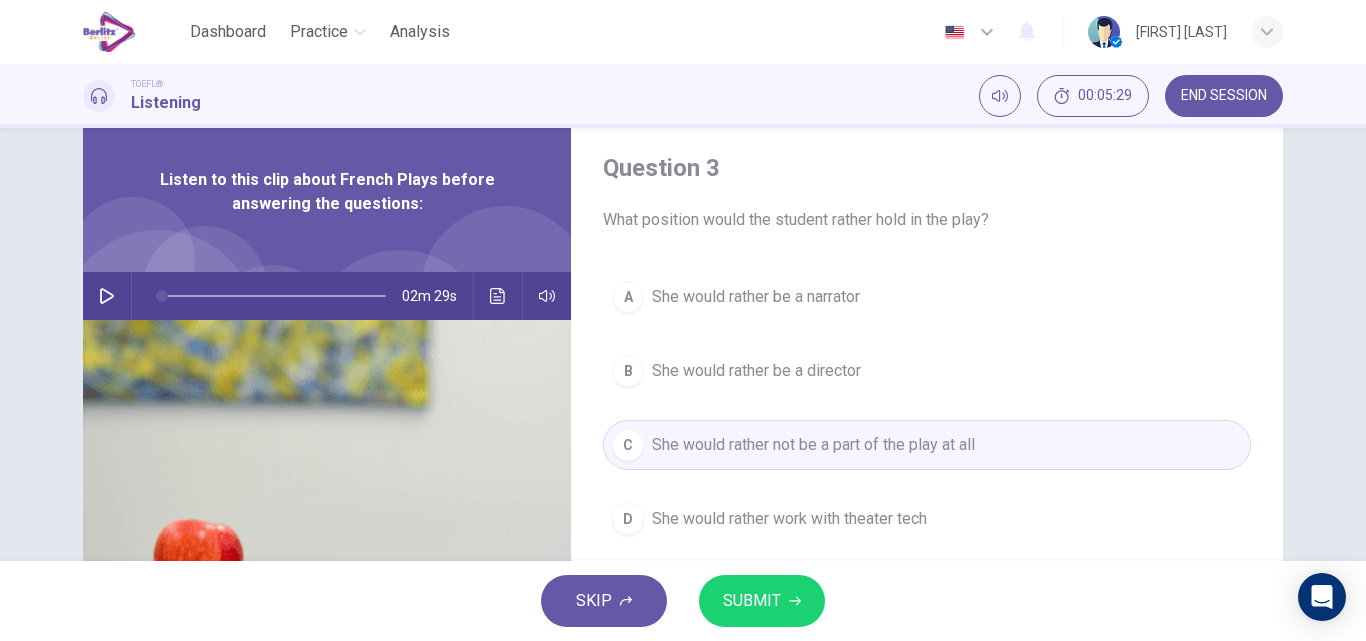 click on "She would rather work with theater tech" at bounding box center [789, 519] 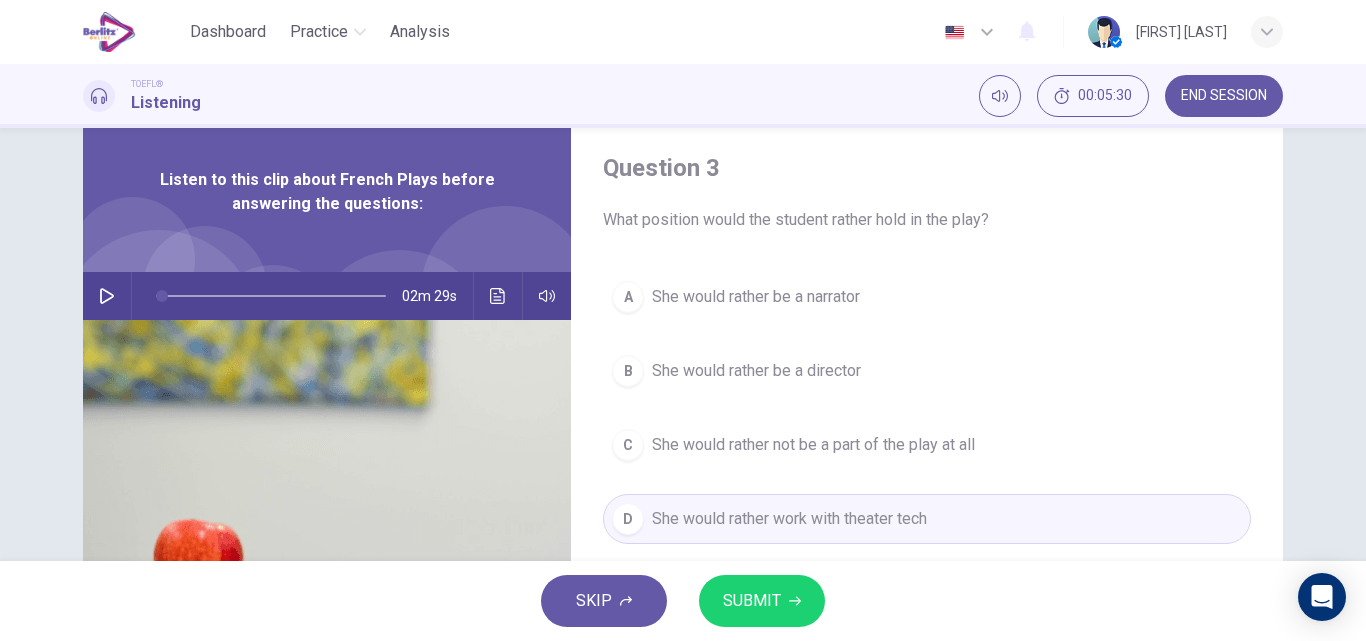 click on "SUBMIT" at bounding box center [752, 601] 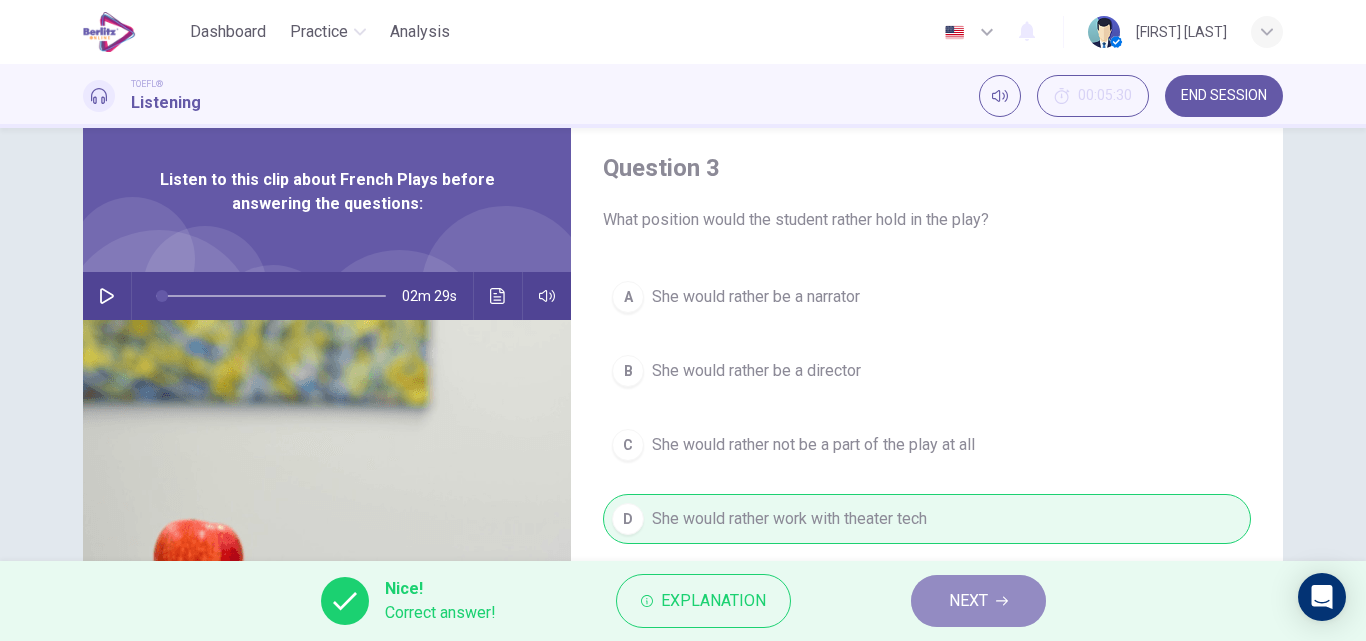 click on "NEXT" at bounding box center [978, 601] 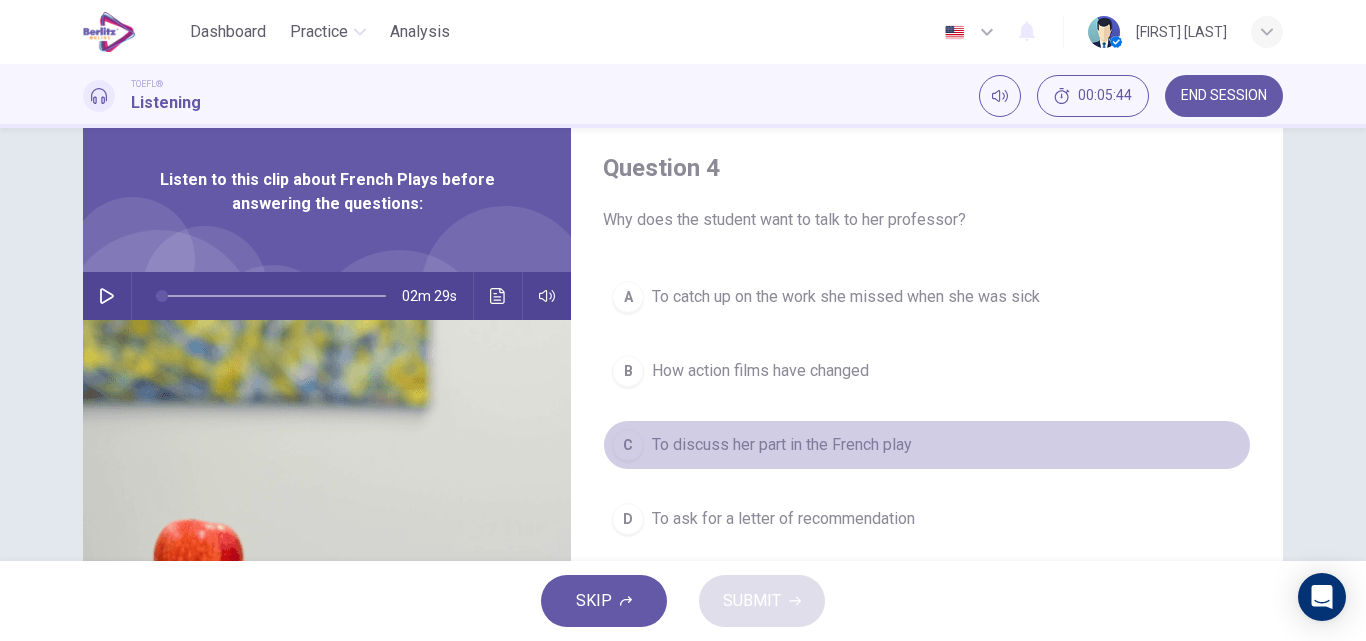 click on "To discuss her part in the French play" at bounding box center (782, 445) 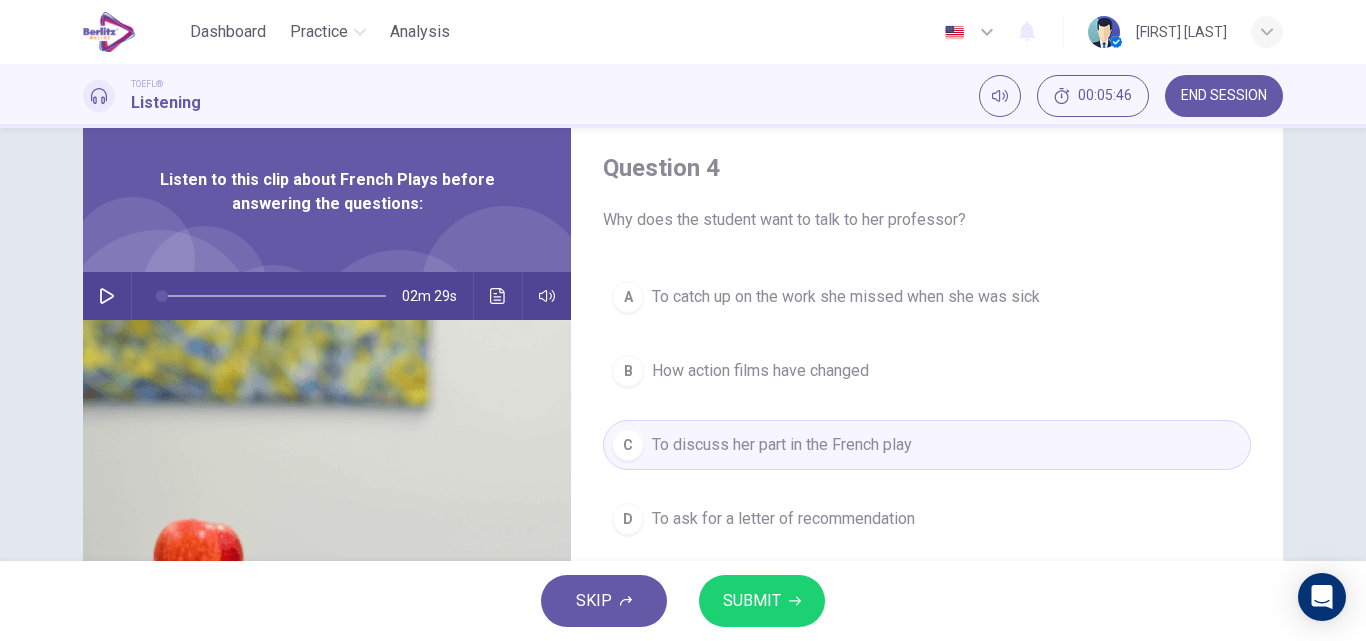 click on "SUBMIT" at bounding box center (752, 601) 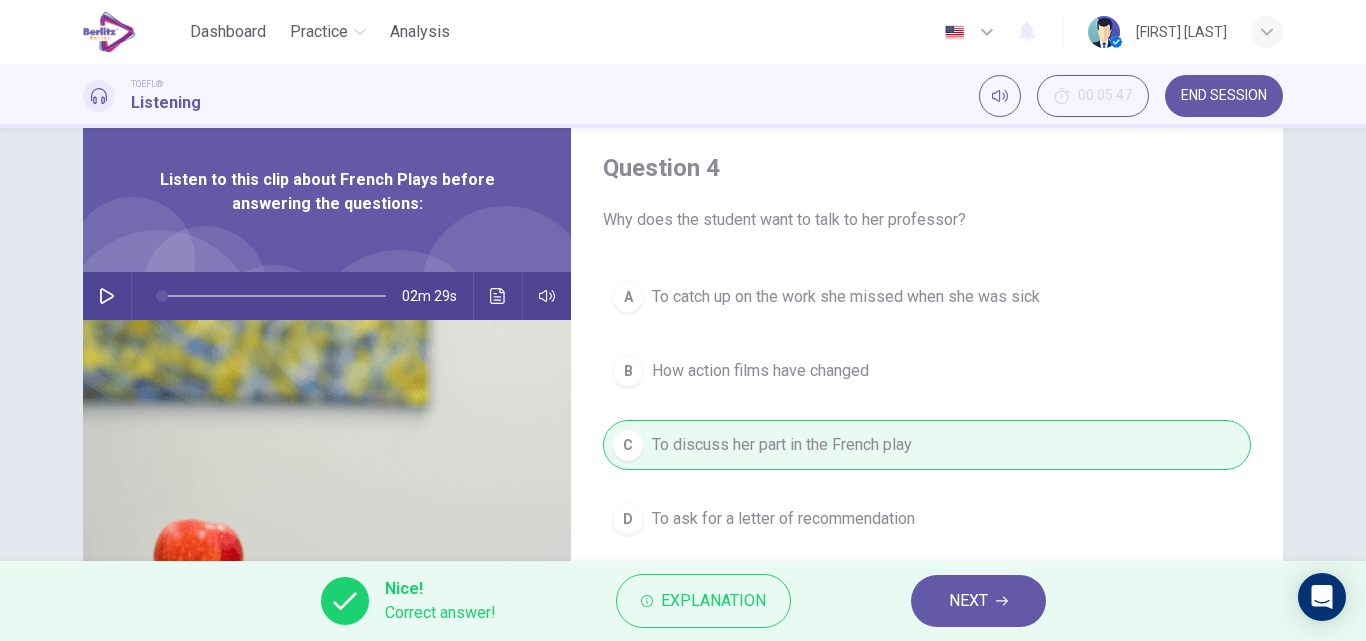 click on "NEXT" at bounding box center [978, 601] 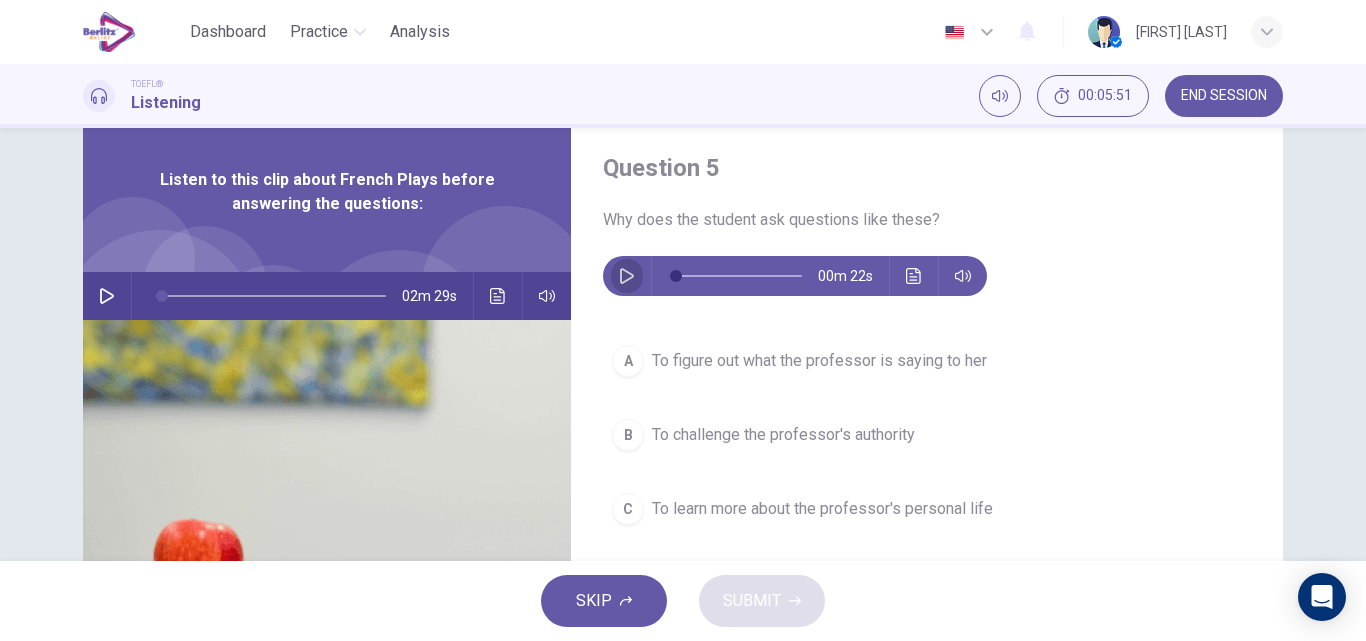 click 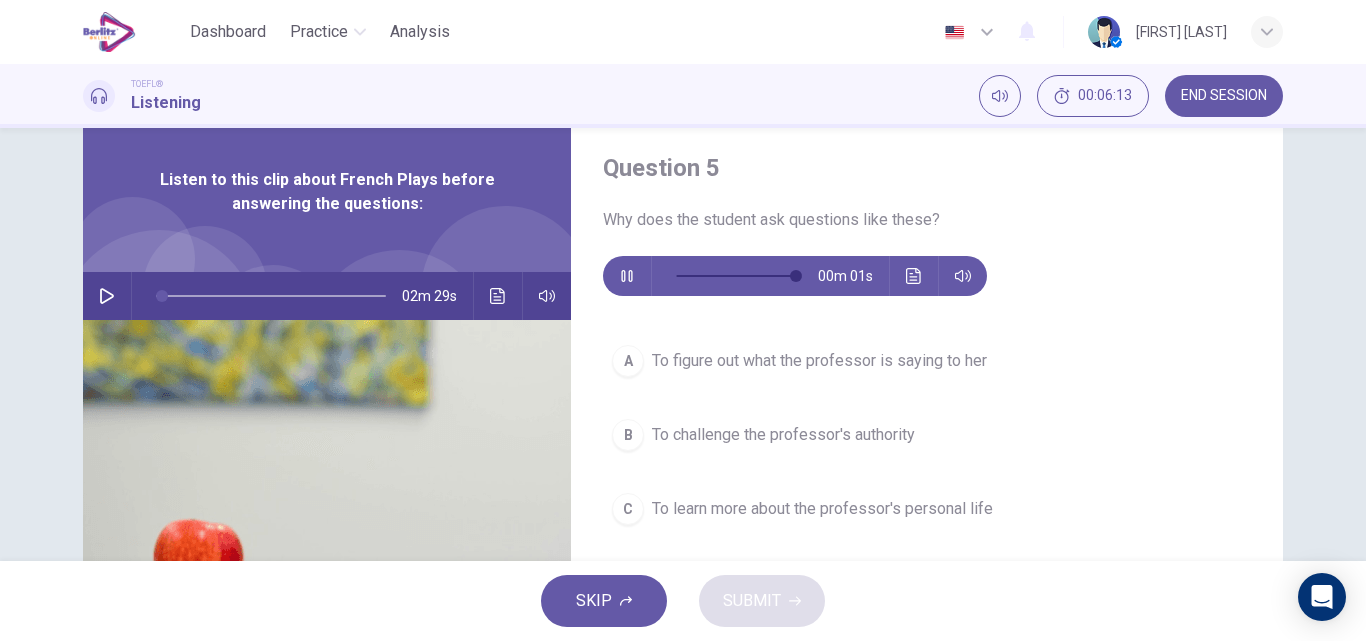 type on "*" 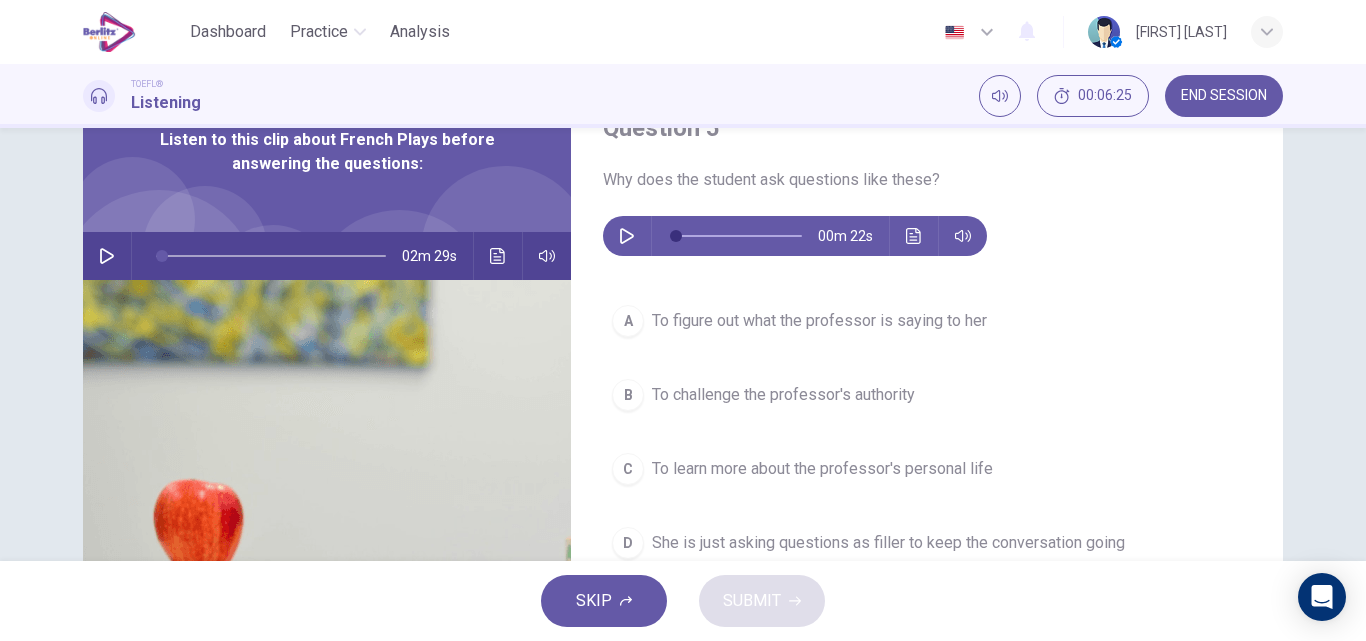 scroll, scrollTop: 136, scrollLeft: 0, axis: vertical 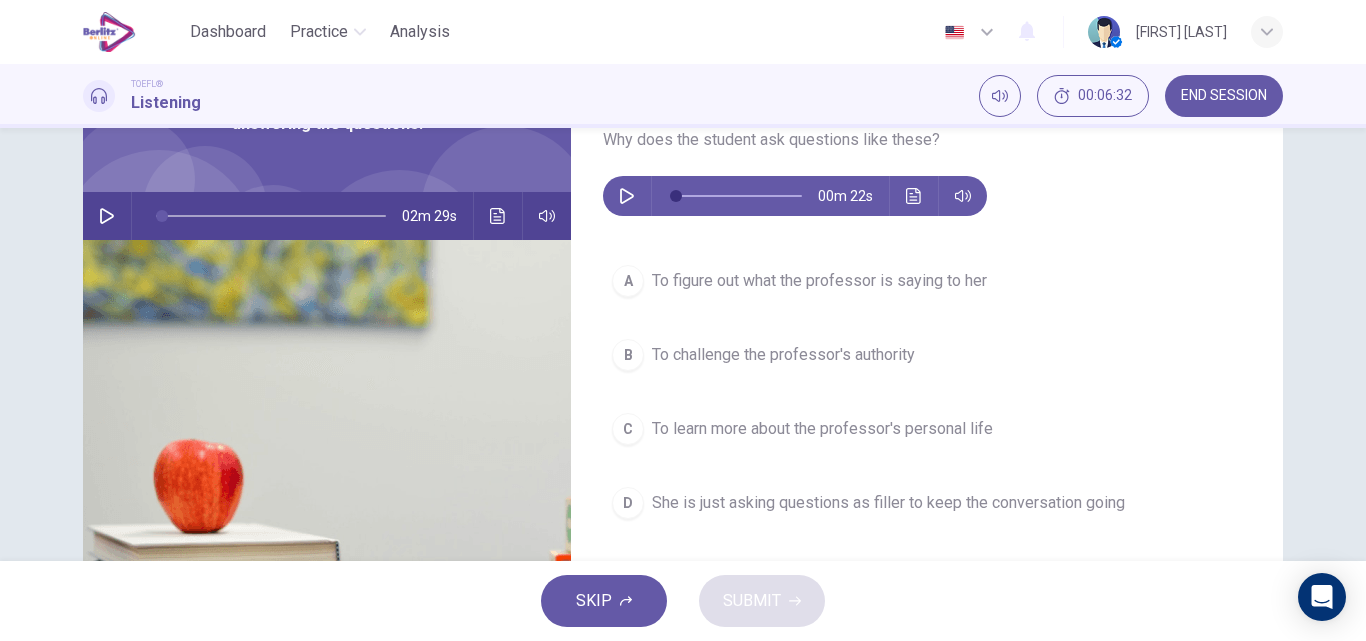 click on "To figure out what the professor is saying to her" at bounding box center (819, 281) 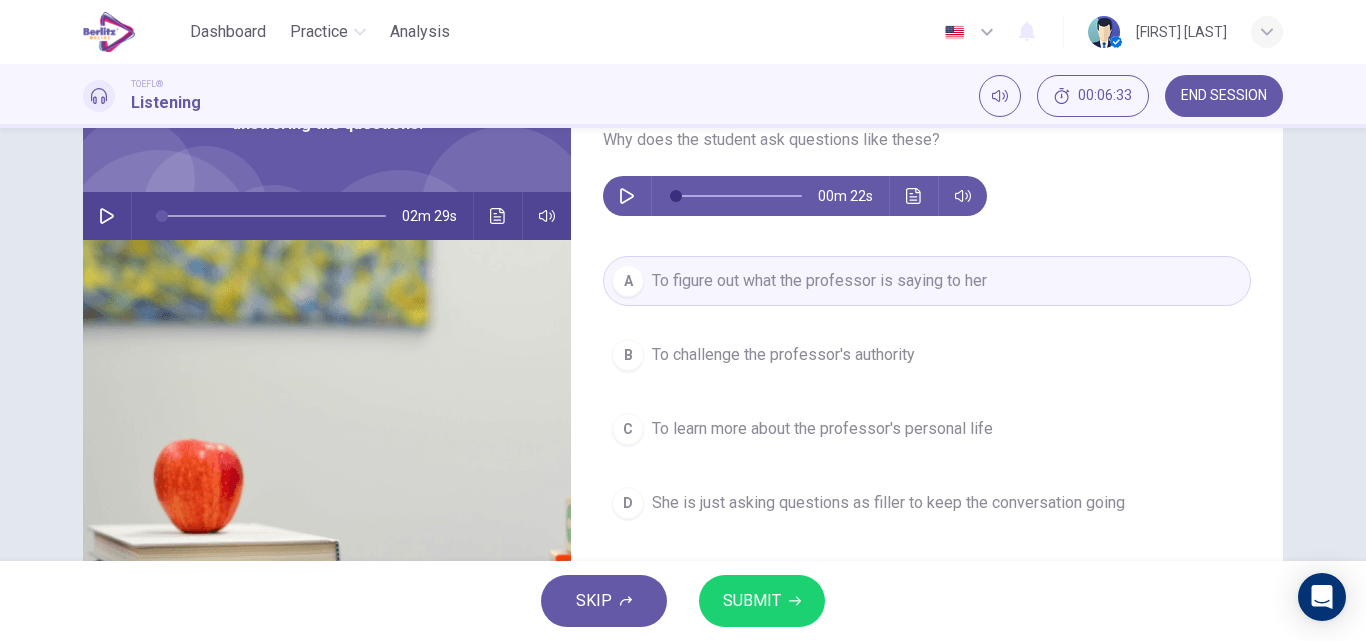 click on "SUBMIT" at bounding box center [762, 601] 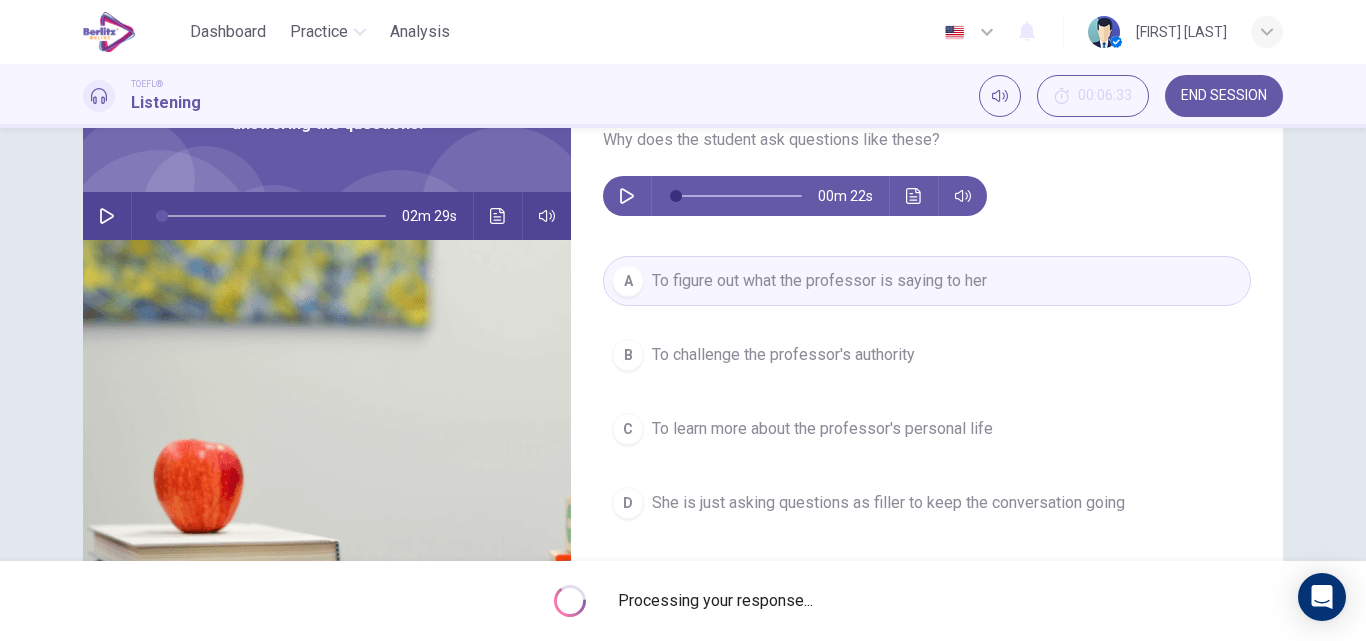 type on "*" 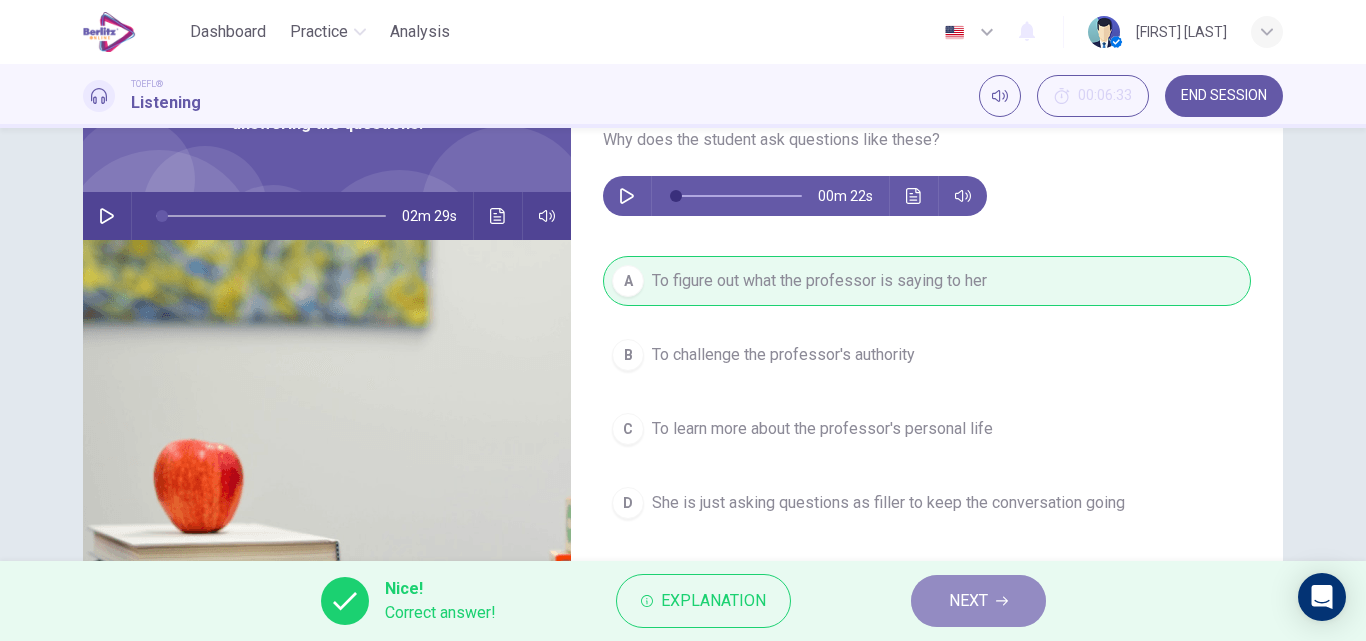 click on "NEXT" at bounding box center (968, 601) 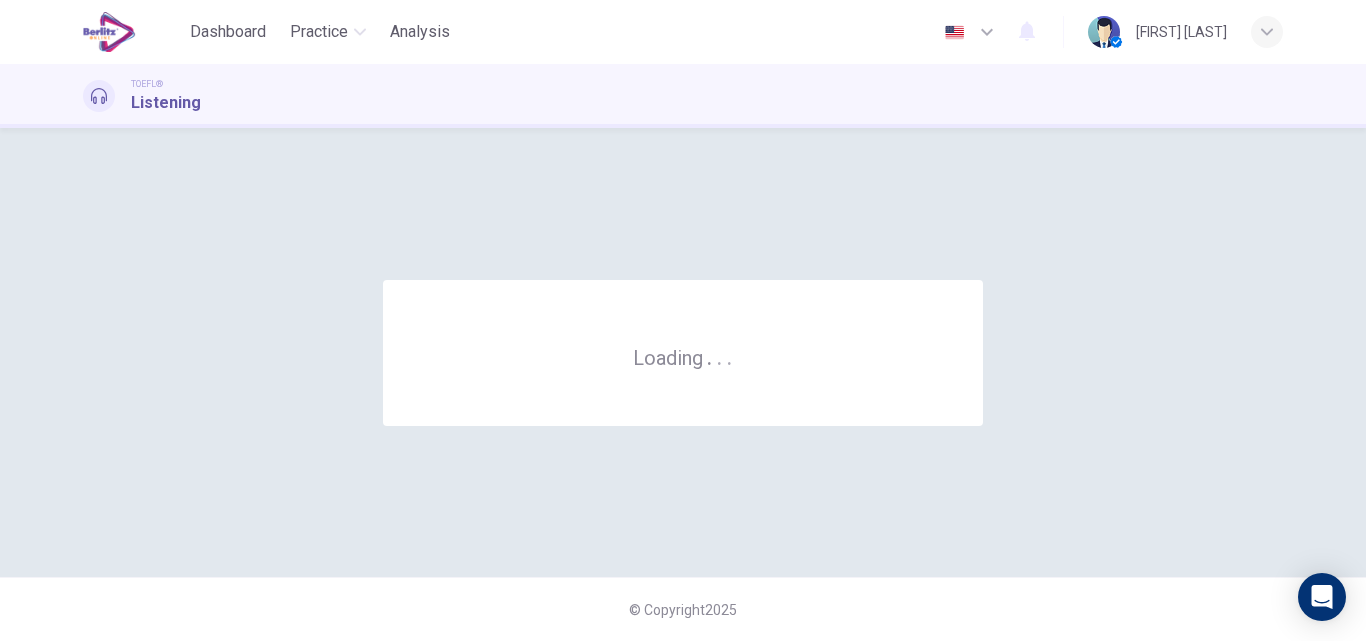 scroll, scrollTop: 0, scrollLeft: 0, axis: both 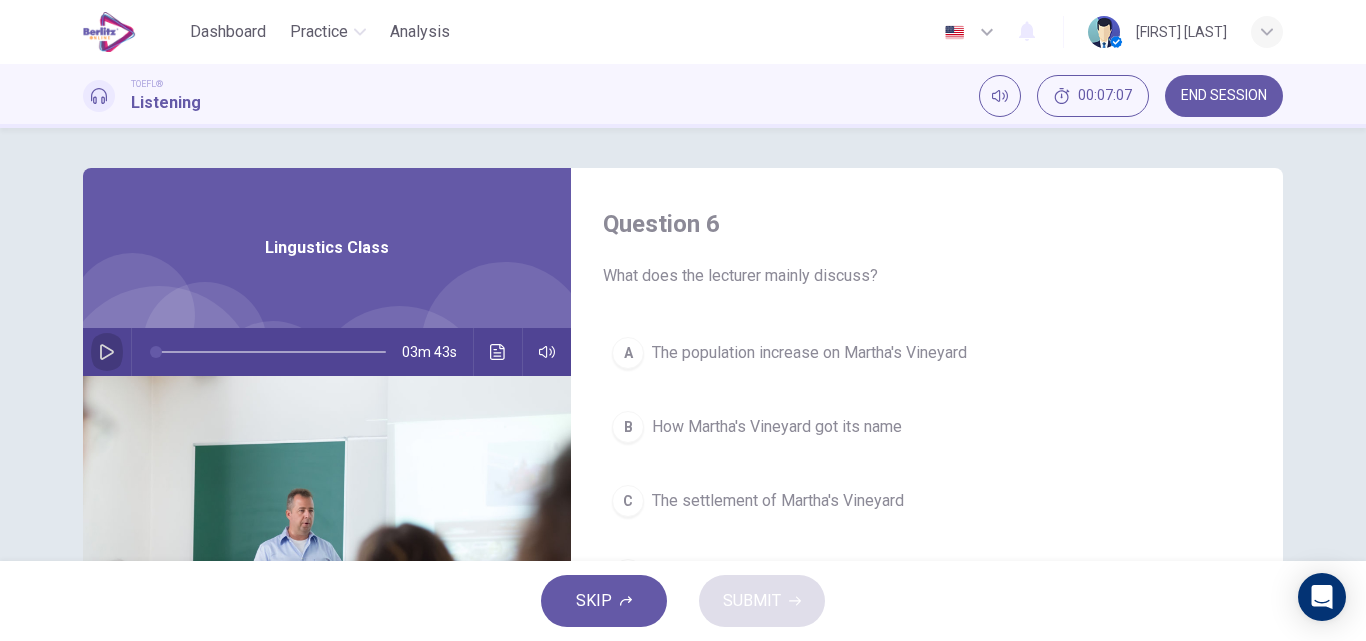 click 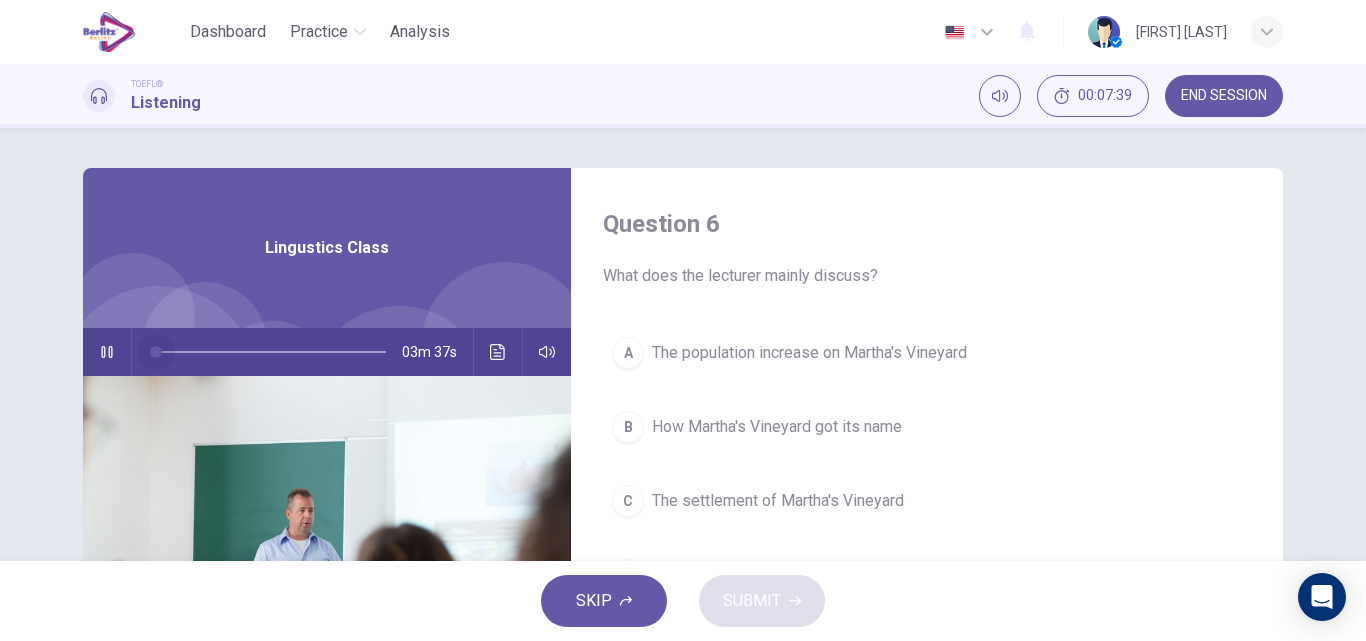 drag, startPoint x: 181, startPoint y: 353, endPoint x: 147, endPoint y: 355, distance: 34.058773 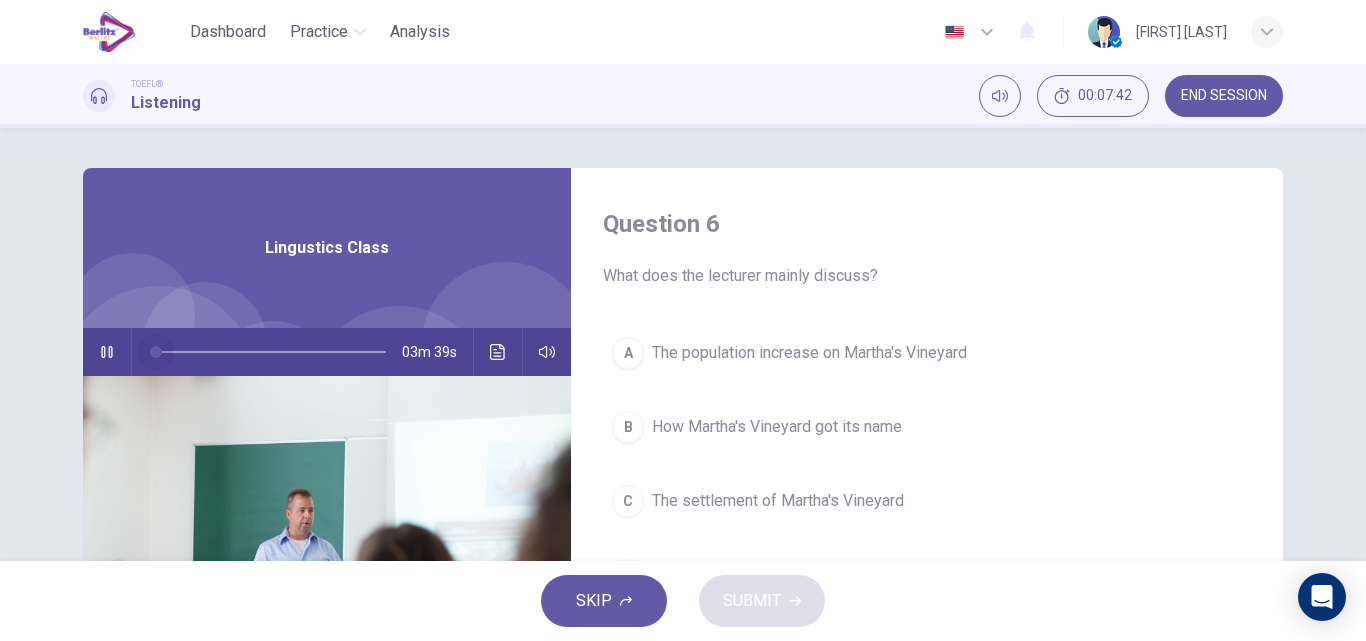 click at bounding box center (156, 352) 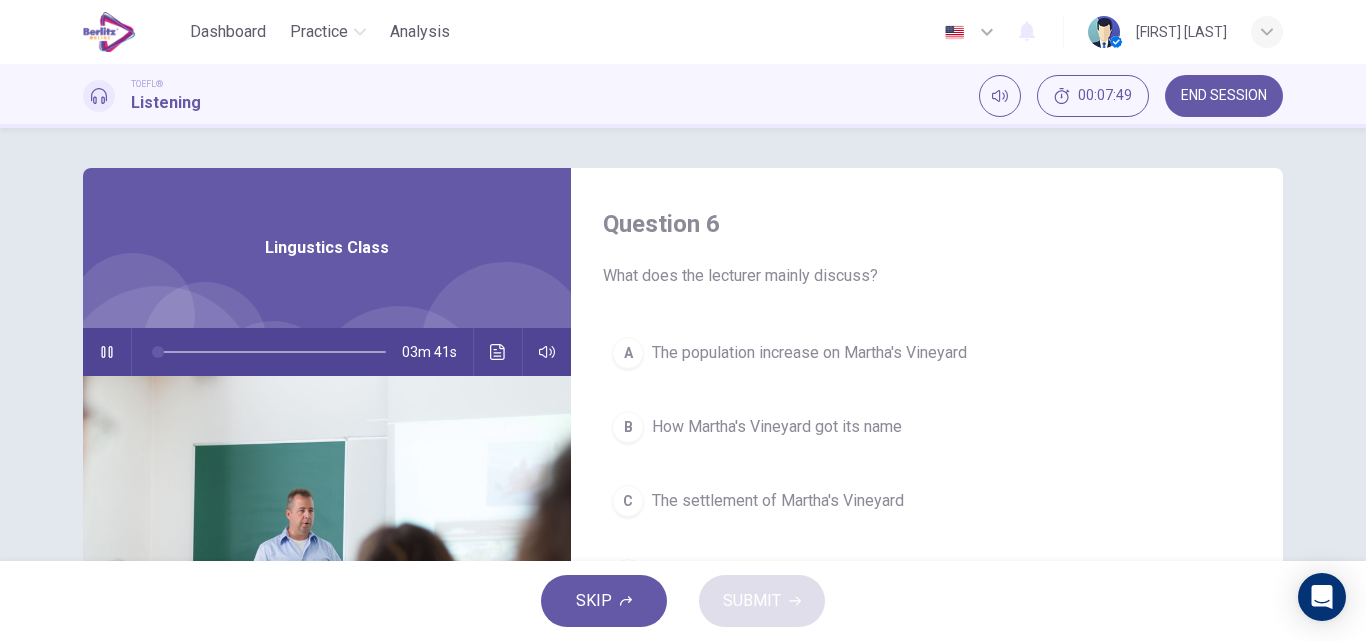 click 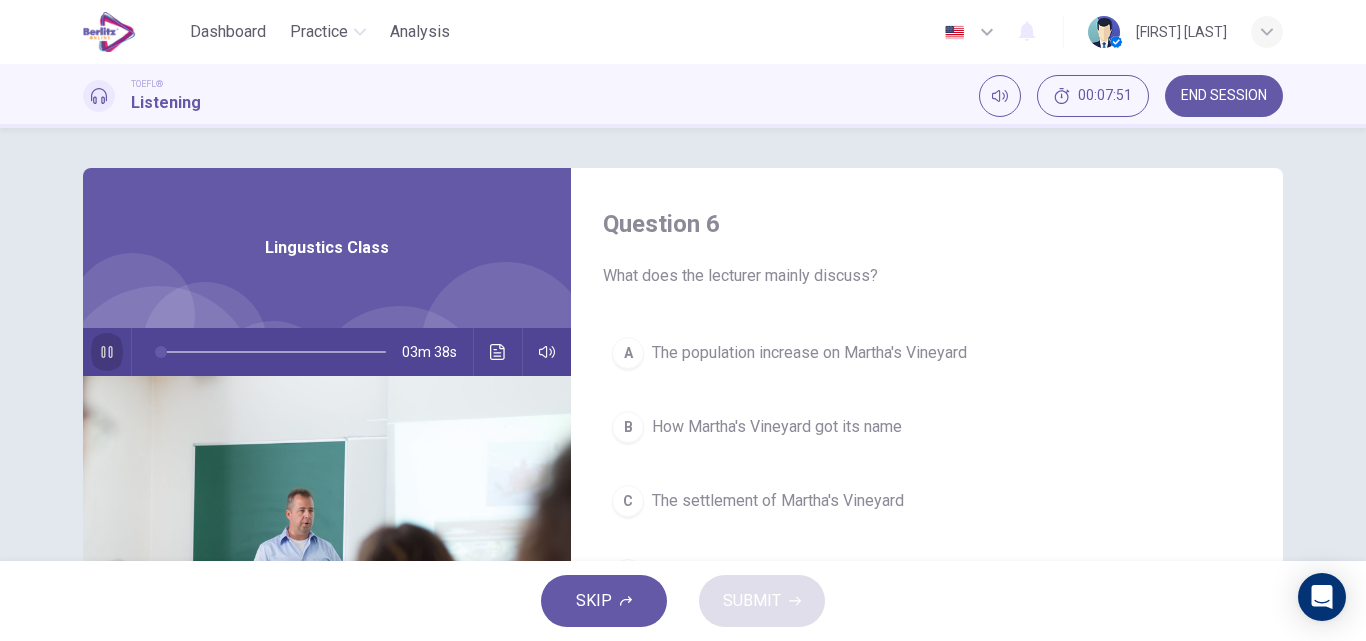 click 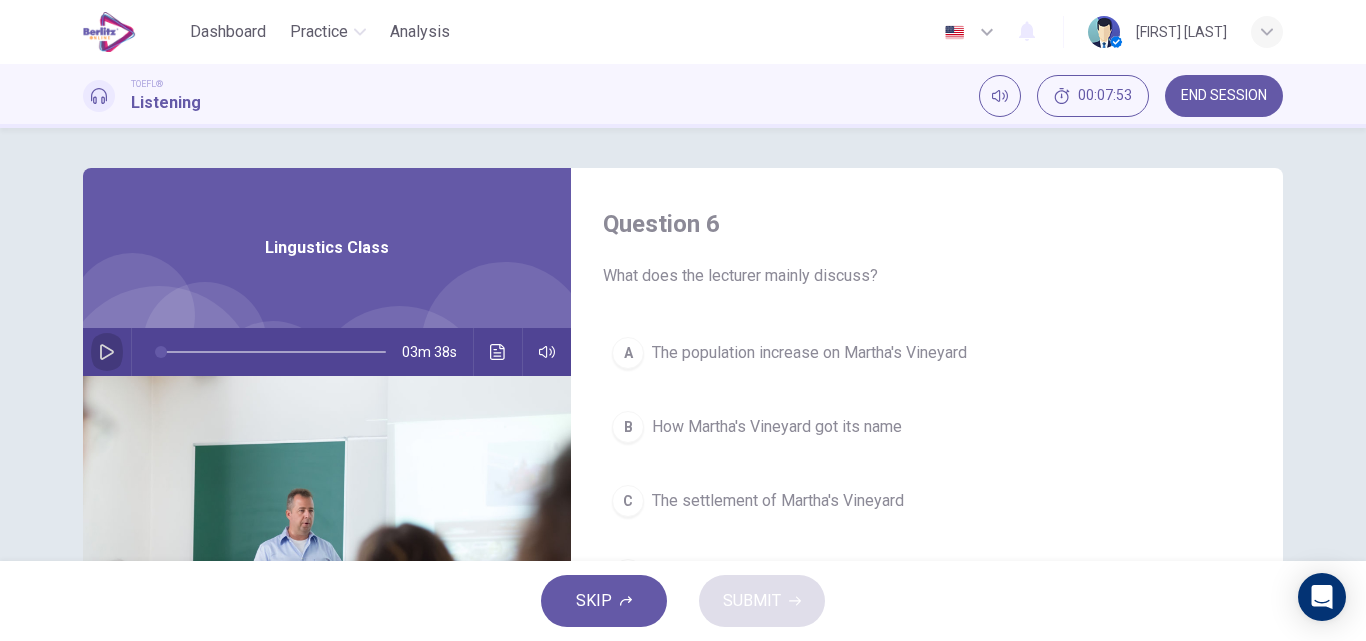 click 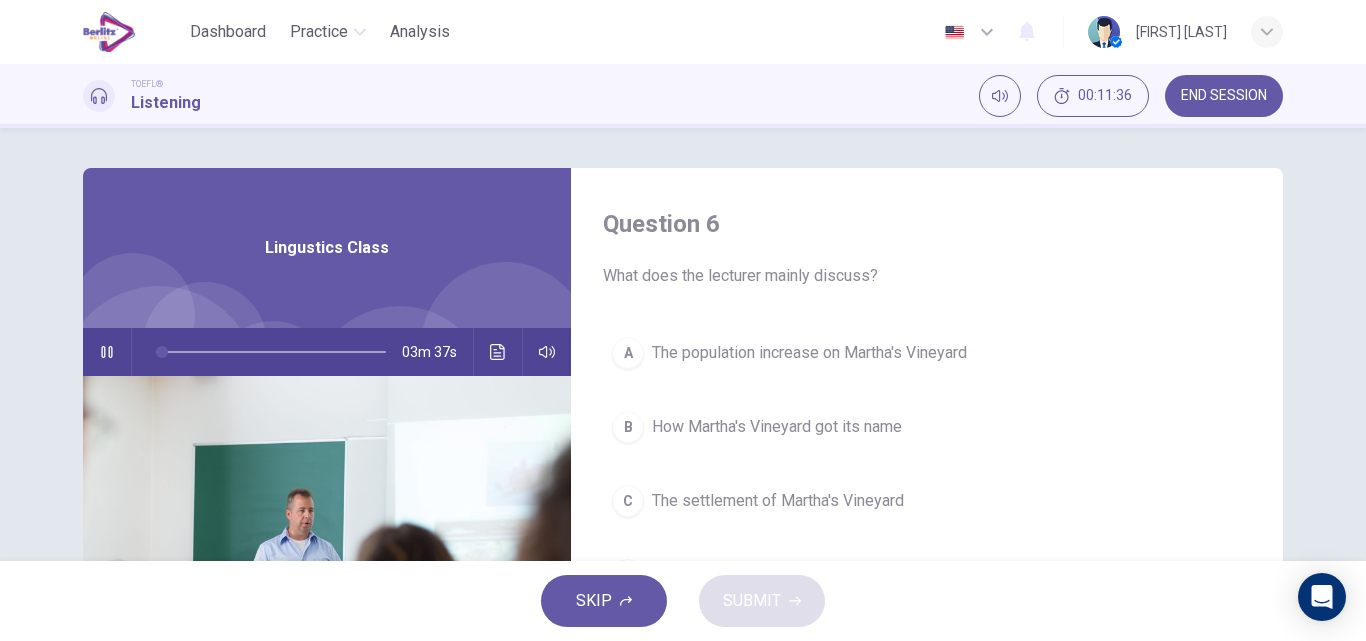 type on "*" 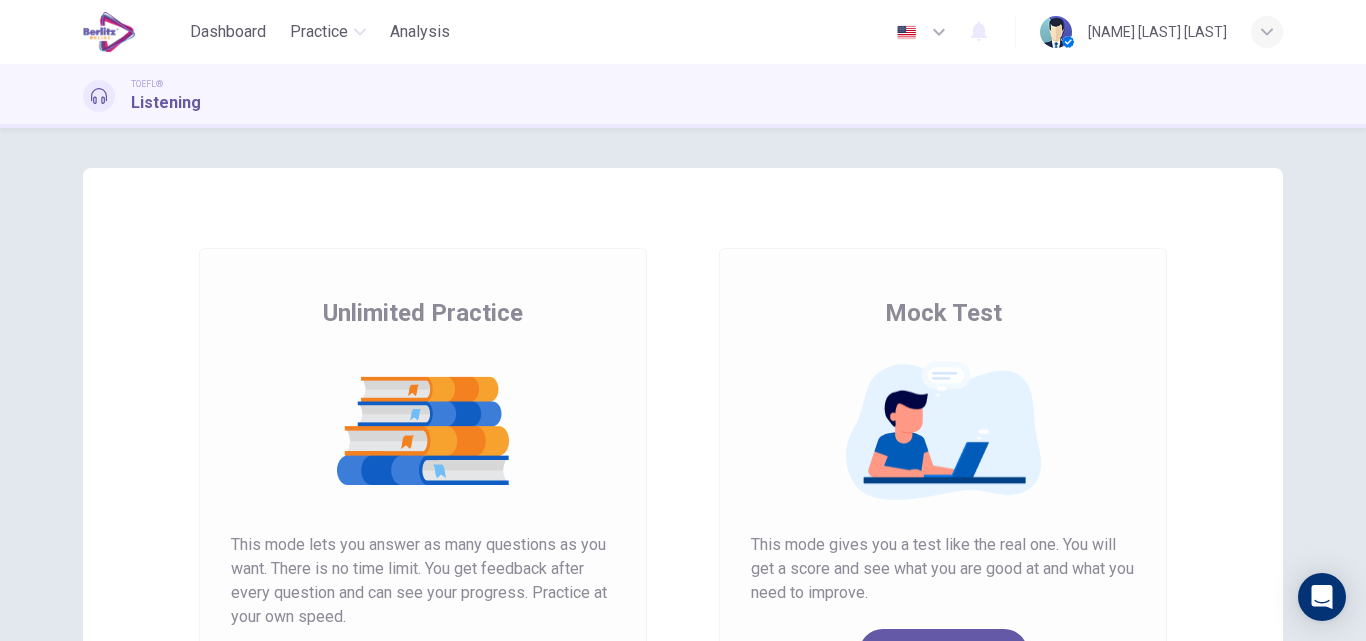 scroll, scrollTop: 0, scrollLeft: 0, axis: both 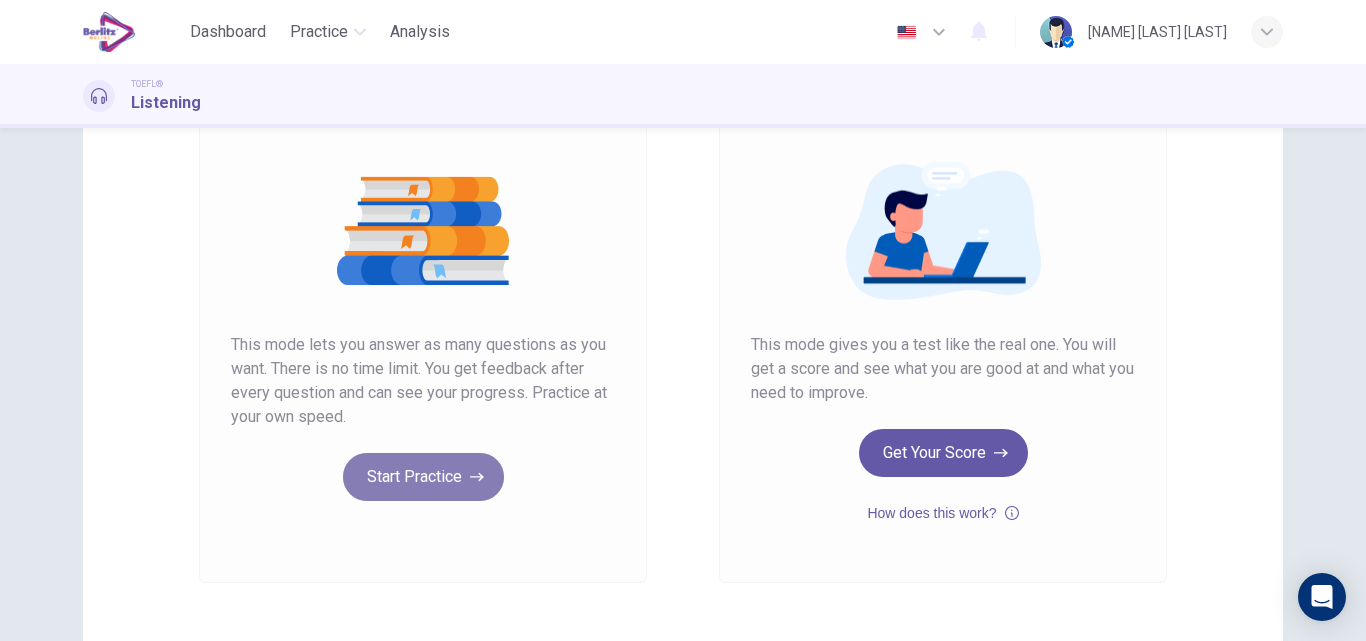 click on "Start Practice" at bounding box center [423, 477] 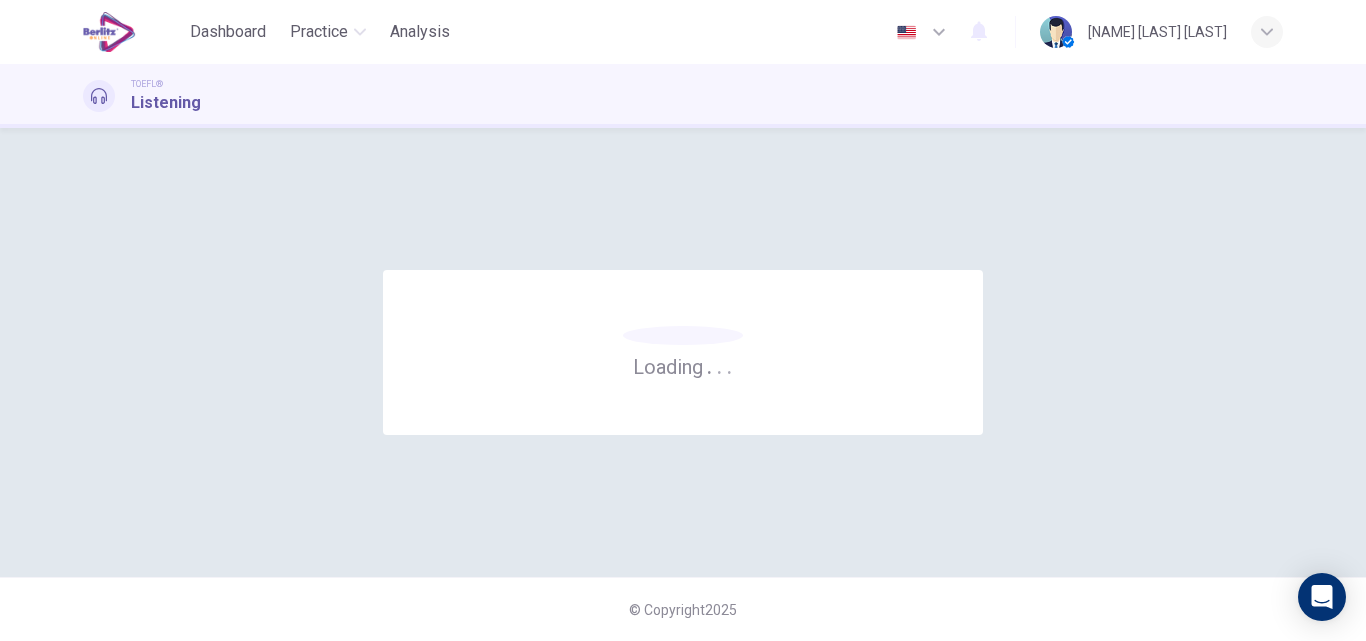 scroll, scrollTop: 0, scrollLeft: 0, axis: both 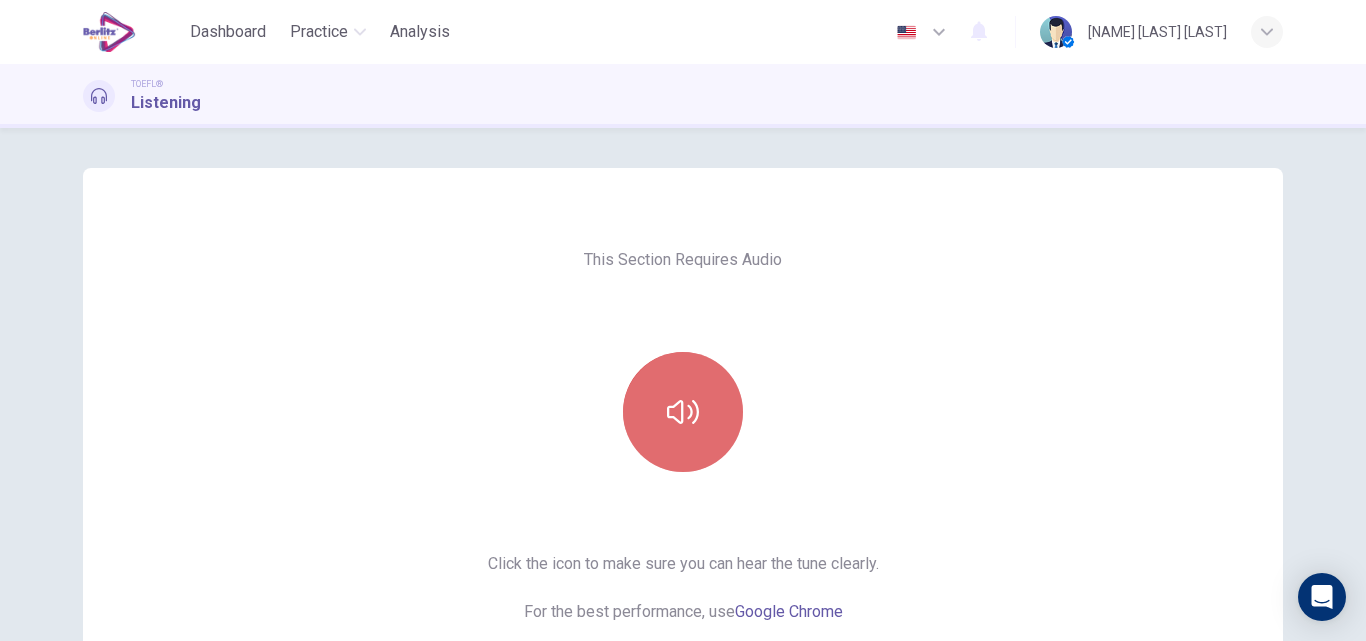 click at bounding box center [683, 412] 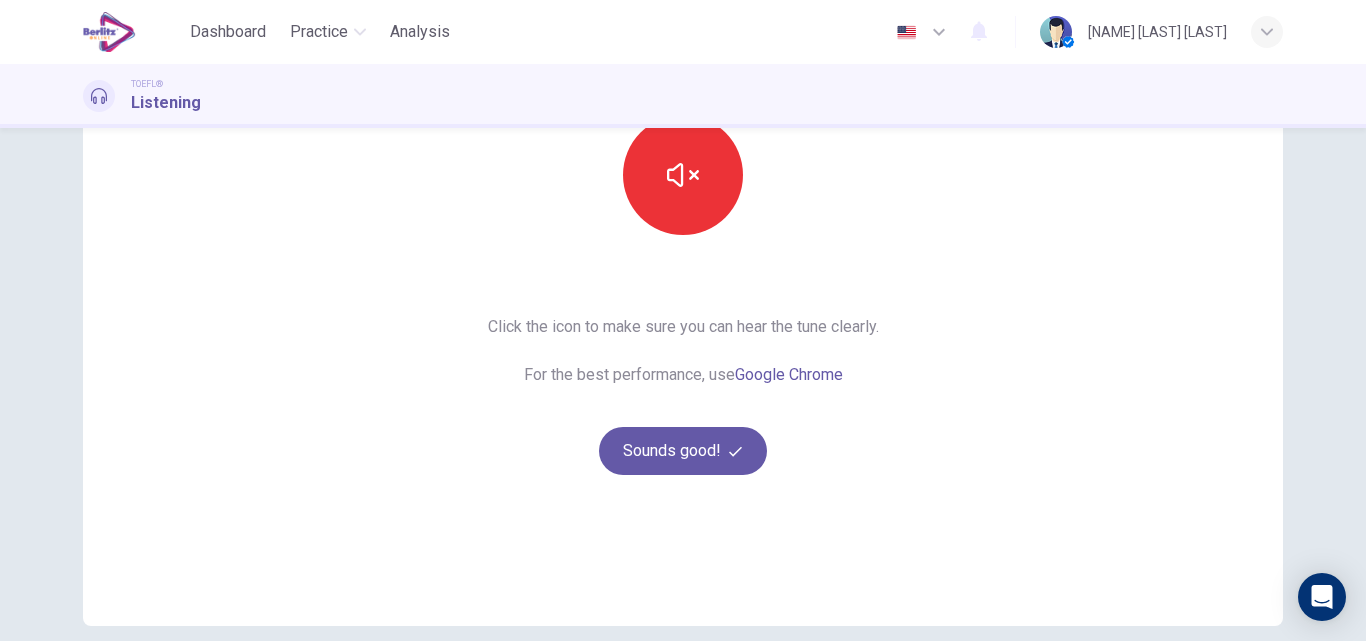 scroll, scrollTop: 240, scrollLeft: 0, axis: vertical 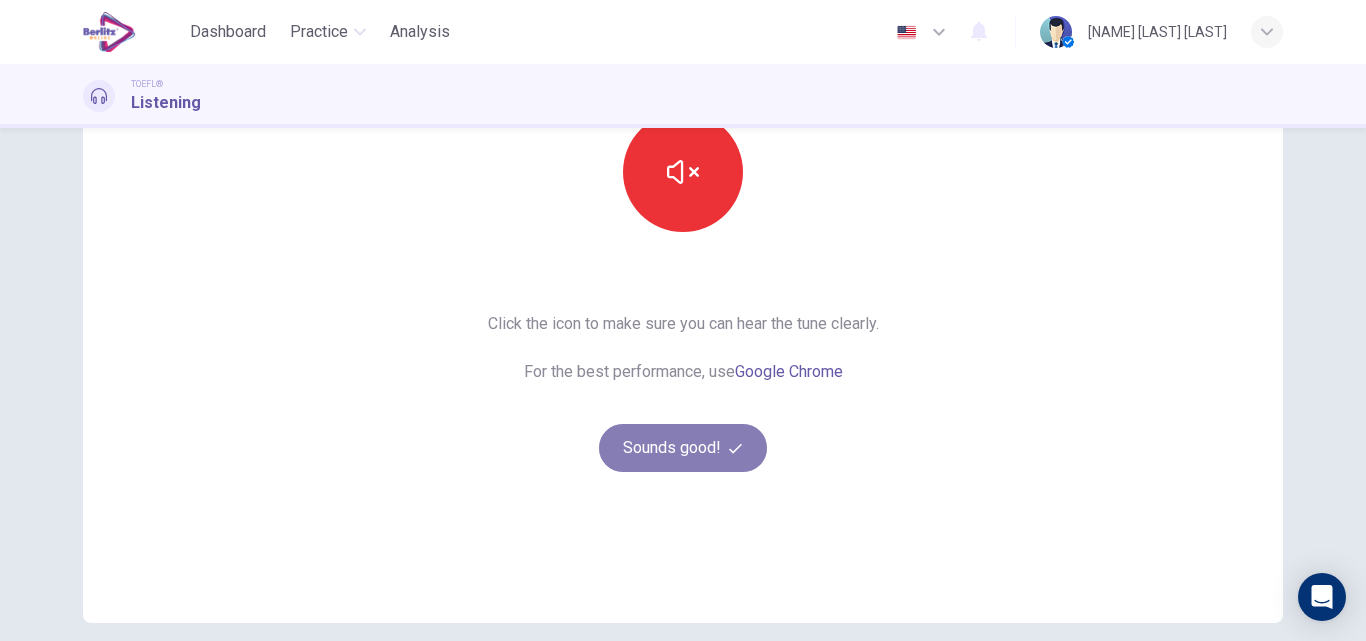 click on "Sounds good!" at bounding box center (683, 448) 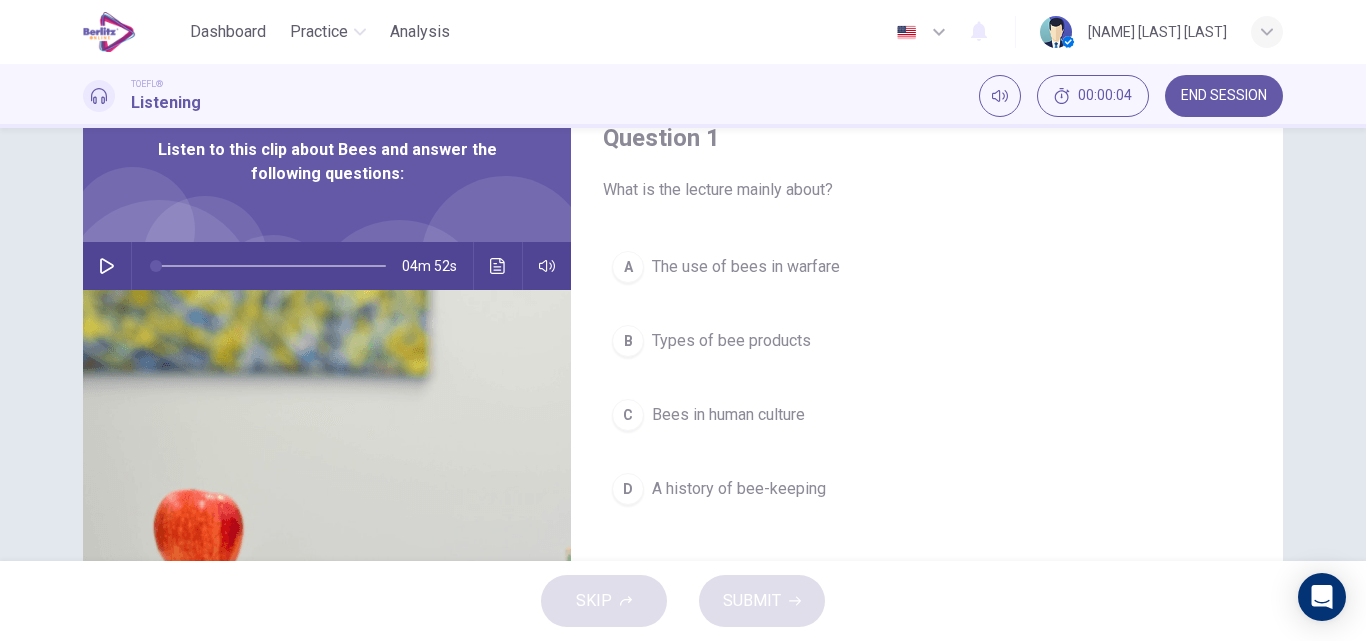 scroll, scrollTop: 37, scrollLeft: 0, axis: vertical 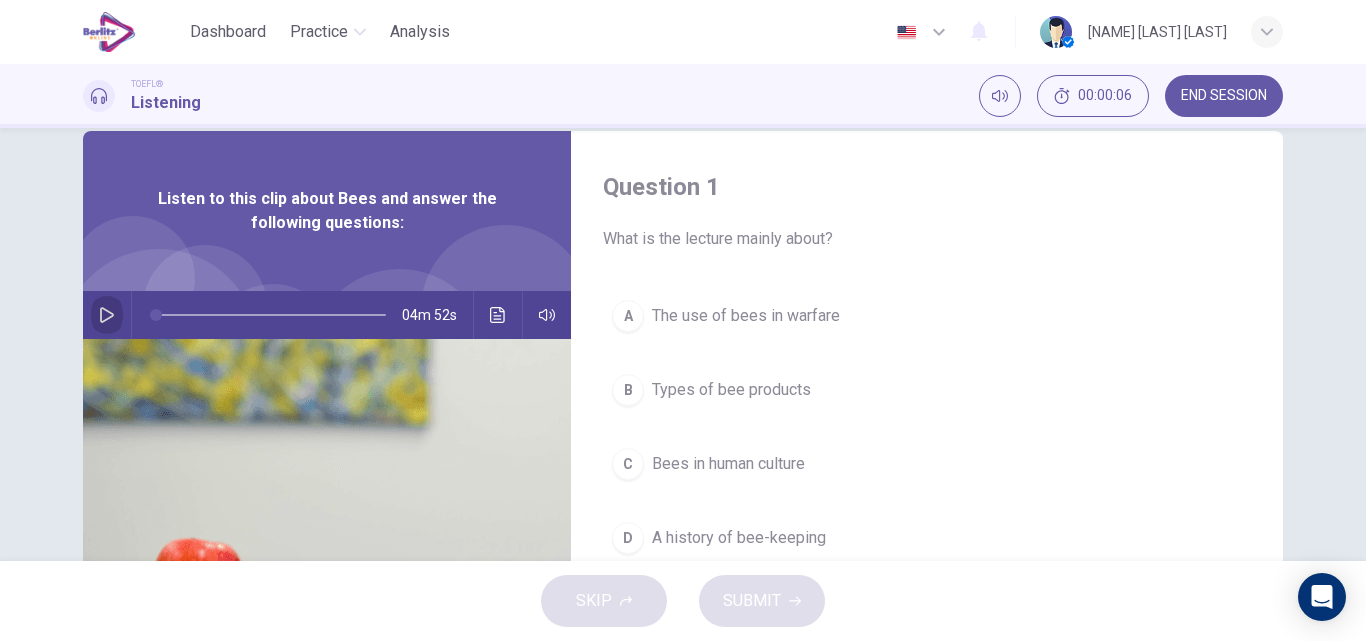 click 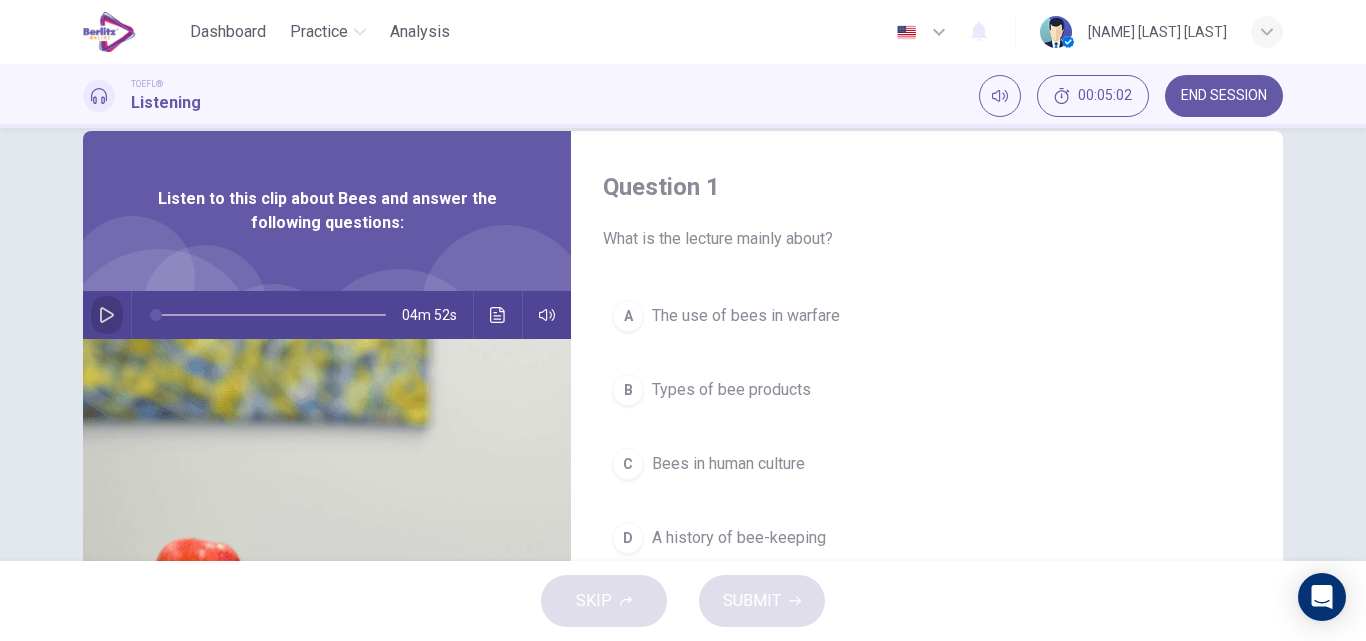 click 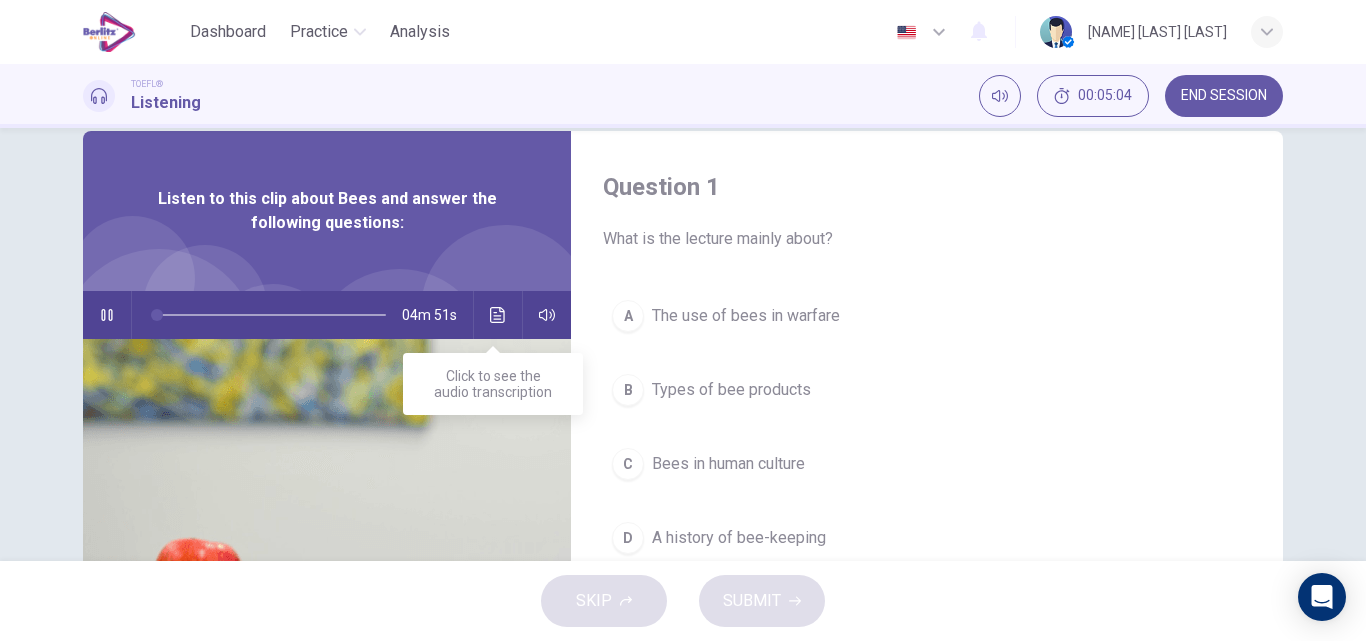 click 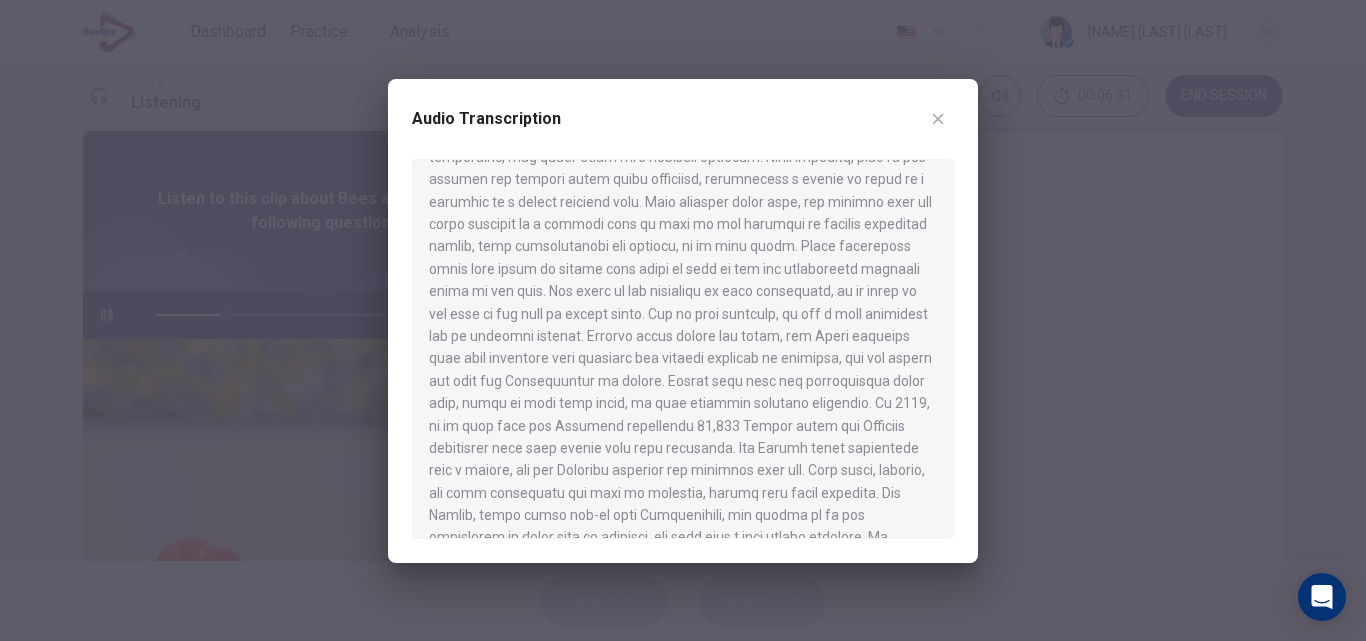 scroll, scrollTop: 193, scrollLeft: 0, axis: vertical 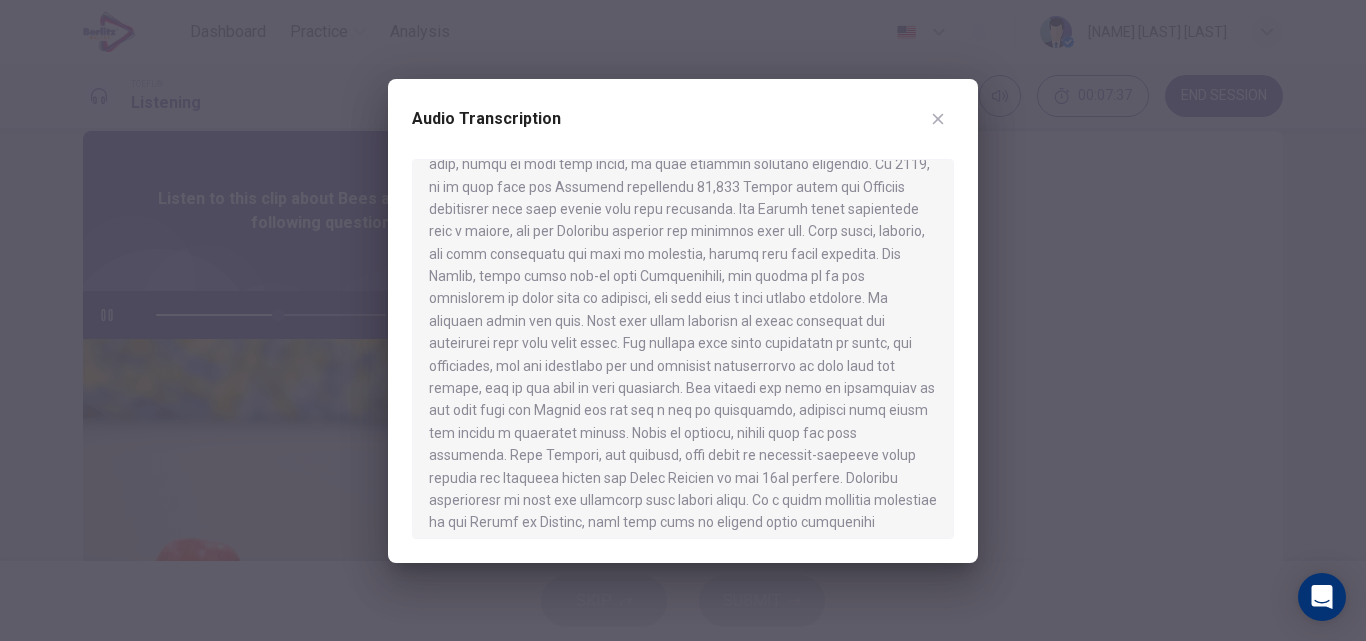 drag, startPoint x: 953, startPoint y: 342, endPoint x: 953, endPoint y: 354, distance: 12 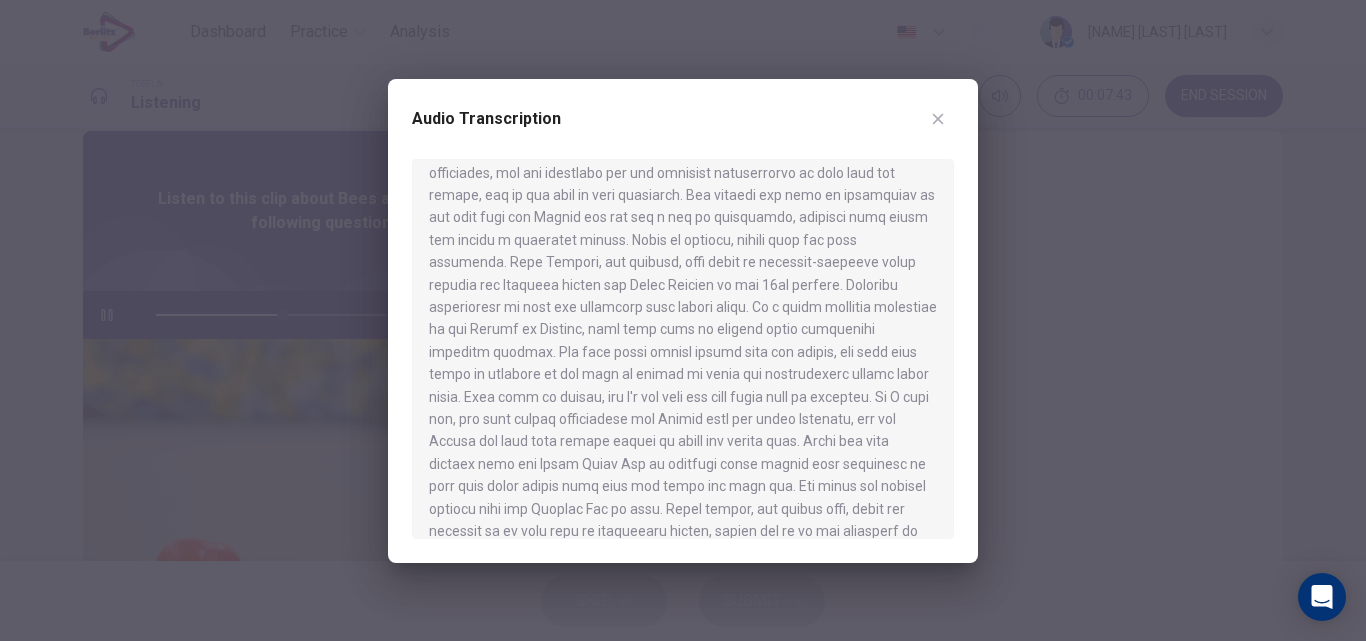 scroll, scrollTop: 607, scrollLeft: 0, axis: vertical 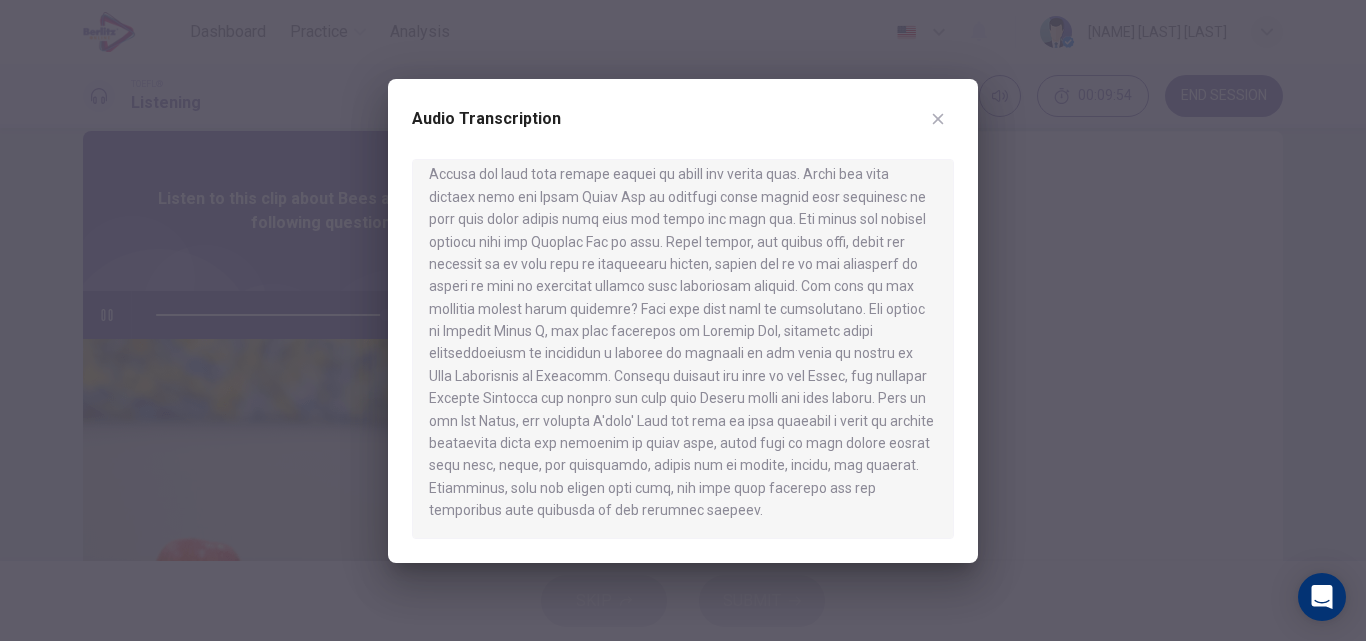 type on "*" 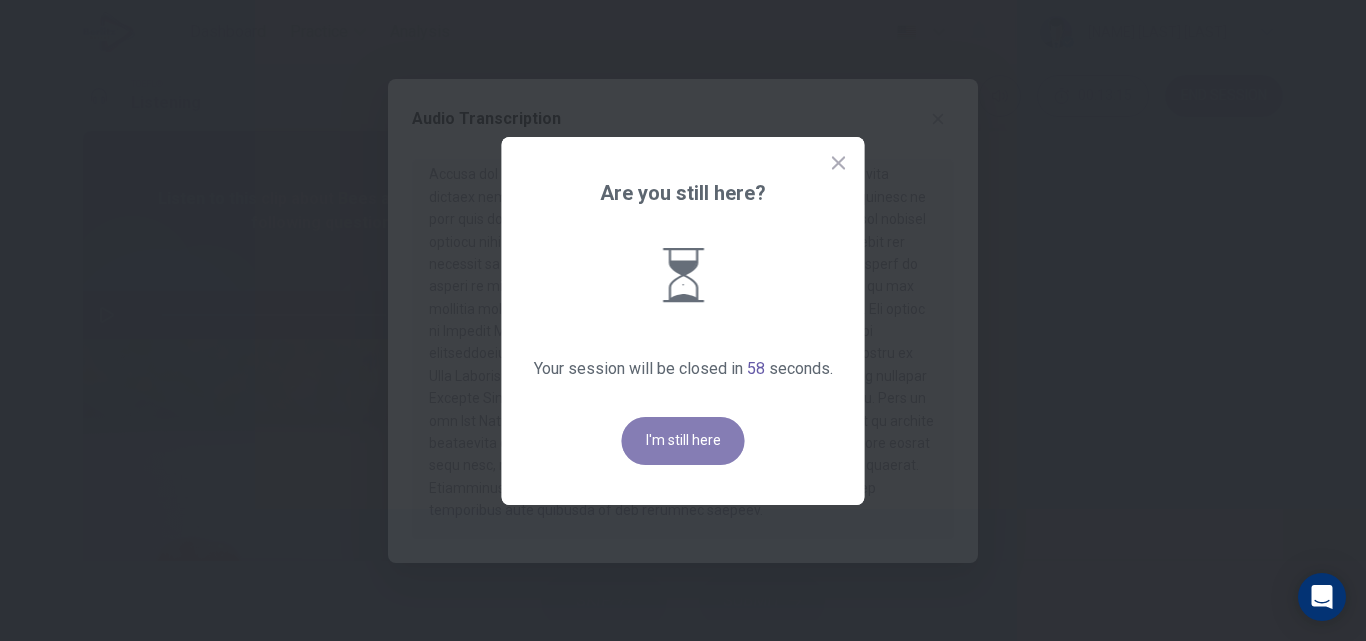 click on "I'm still here" at bounding box center (683, 441) 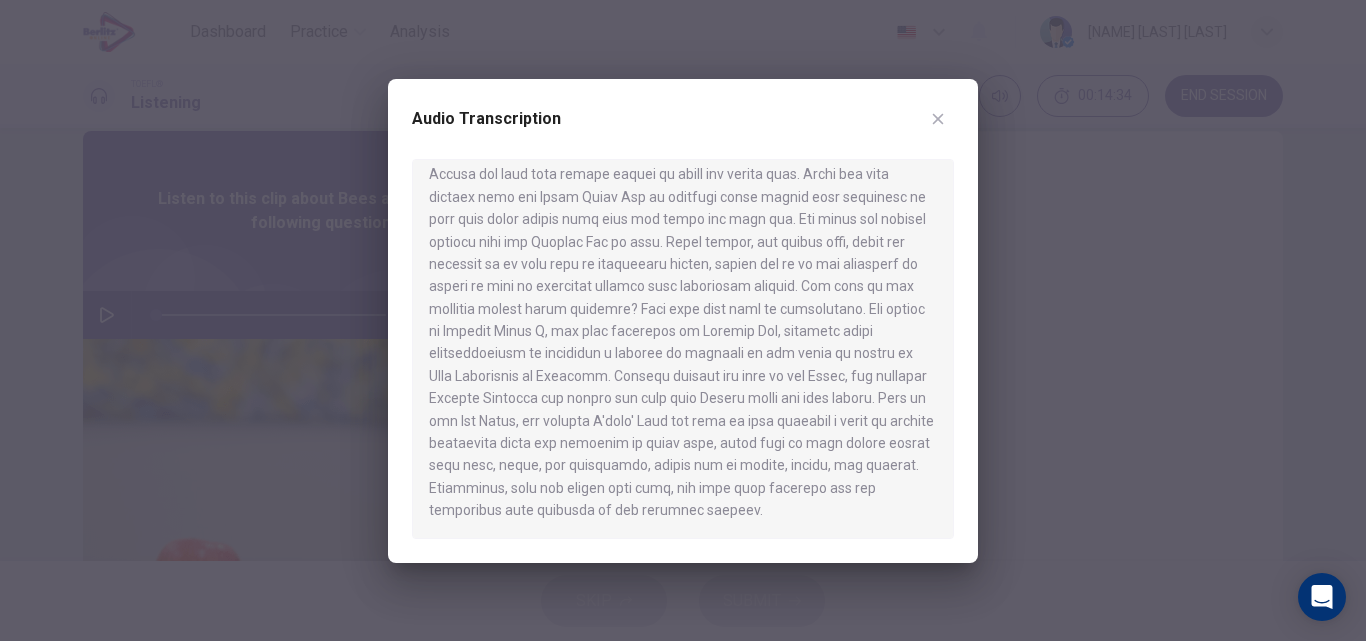 click 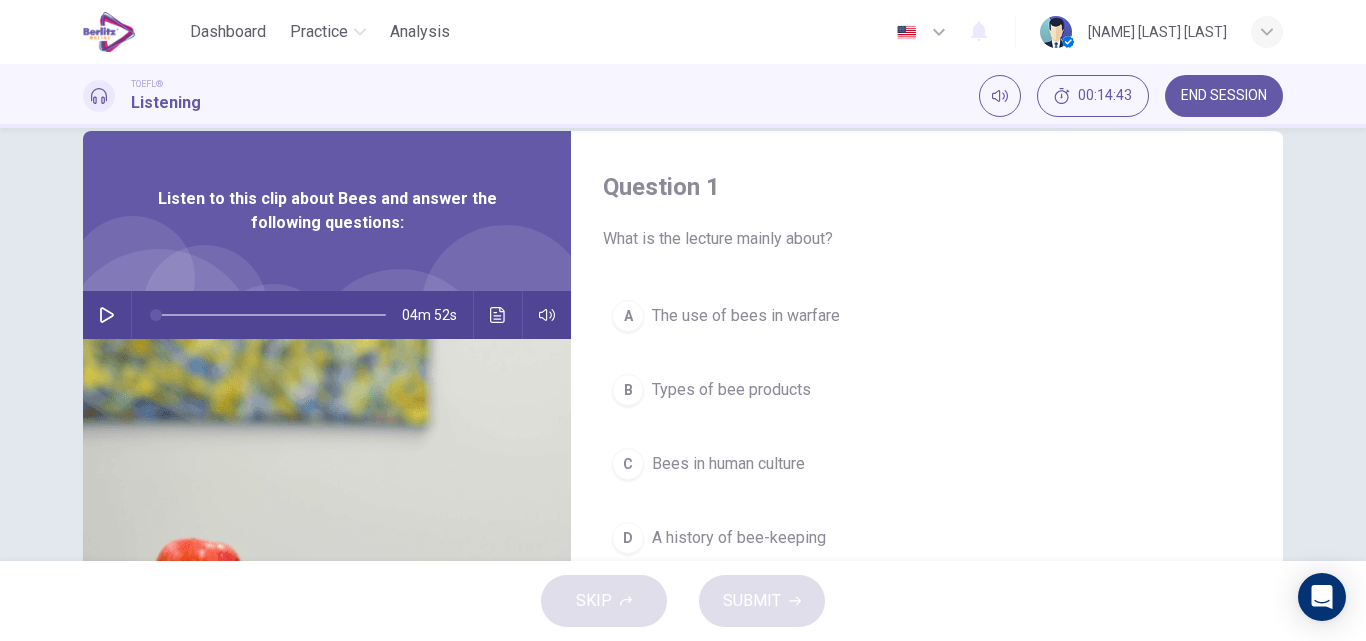 click on "The use of bees in warfare" at bounding box center [746, 316] 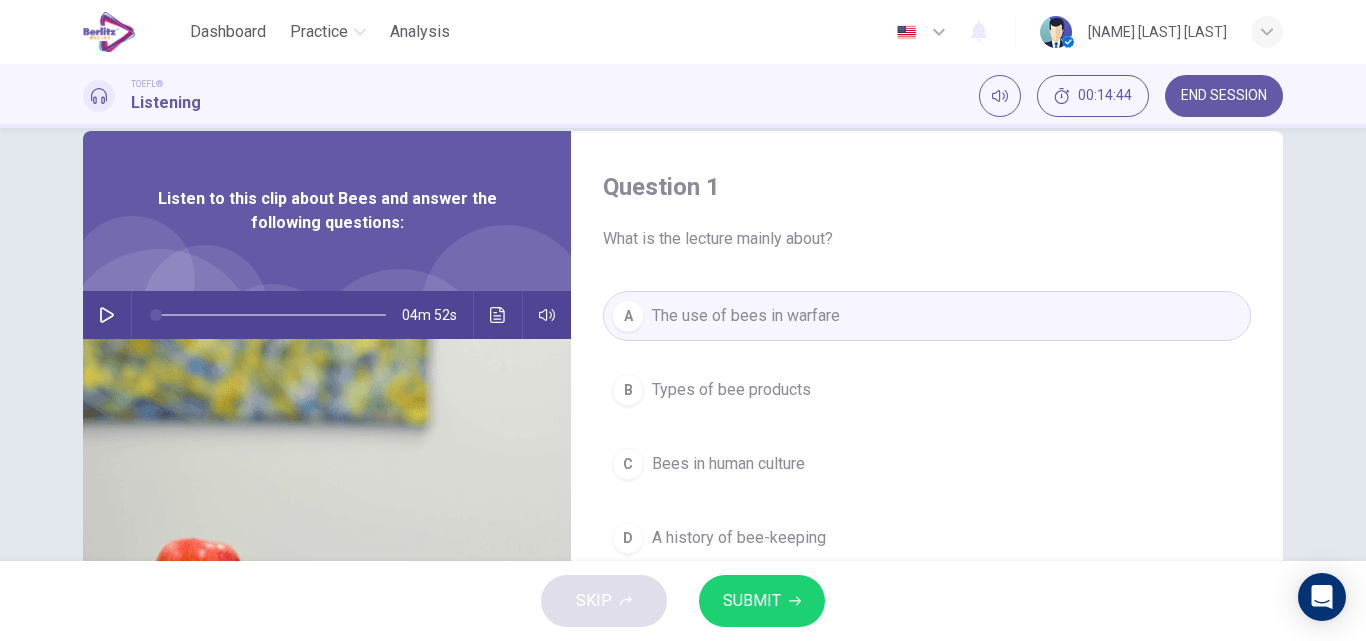 click on "SUBMIT" at bounding box center [752, 601] 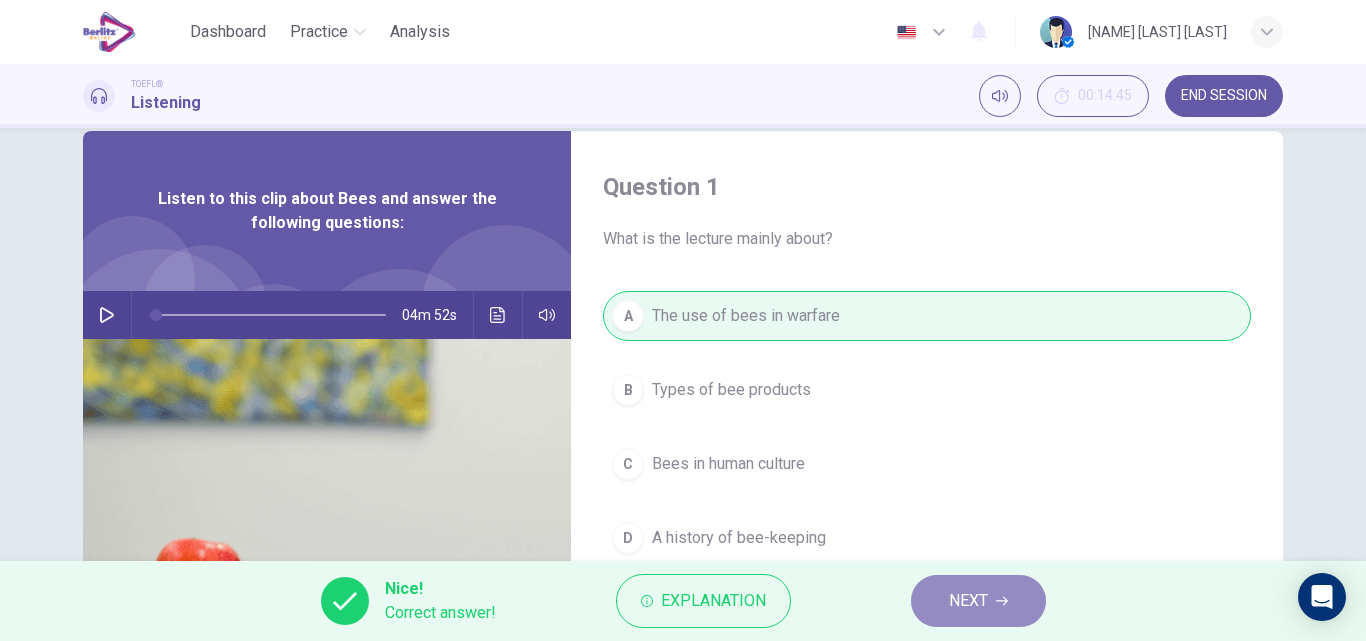 click on "NEXT" at bounding box center [978, 601] 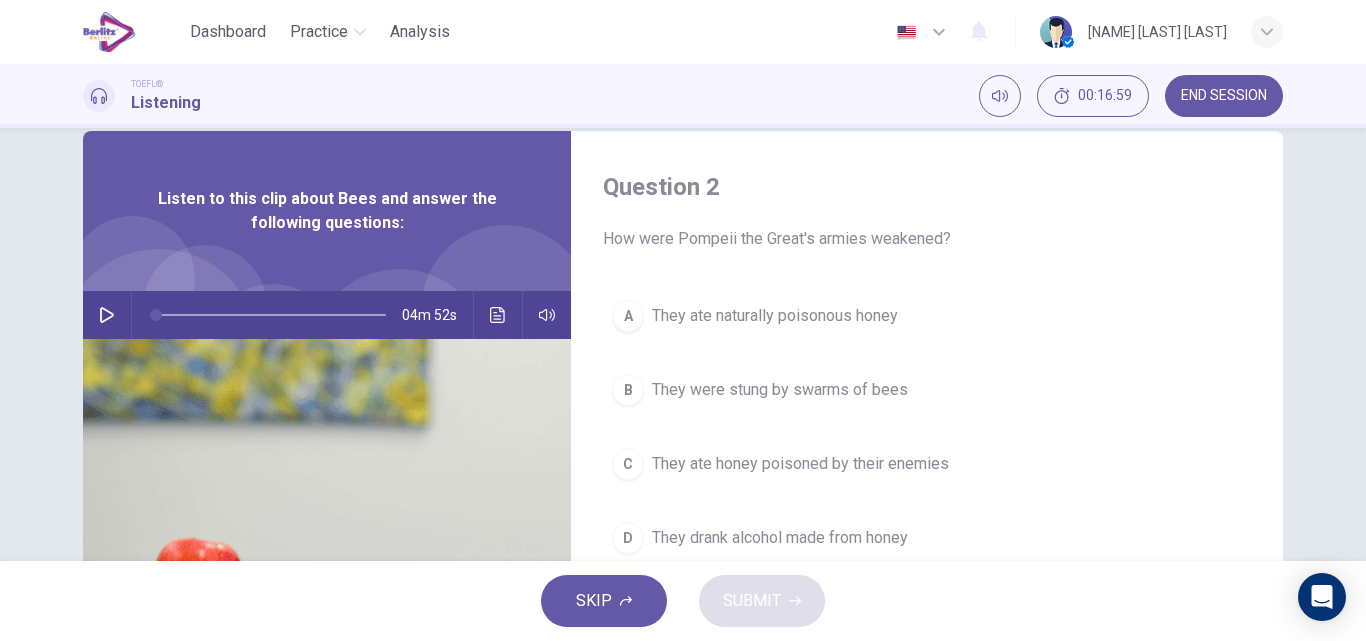 click on "A" at bounding box center [628, 316] 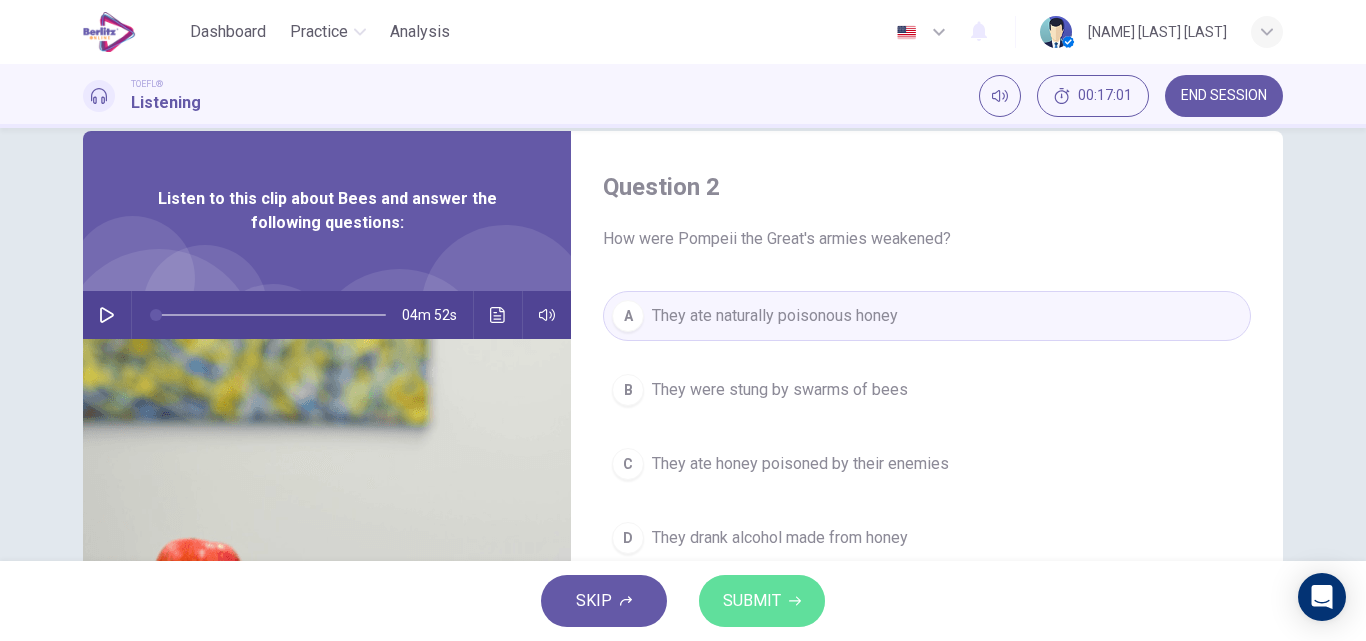 click on "SUBMIT" at bounding box center (752, 601) 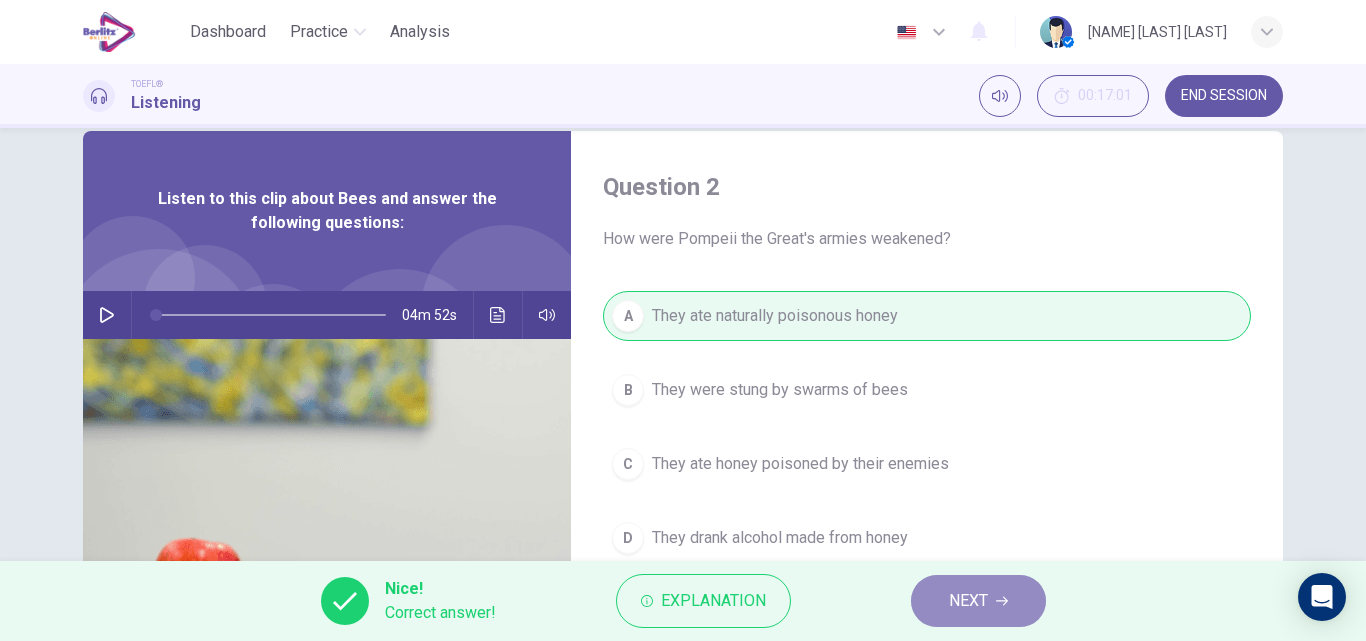click on "NEXT" at bounding box center [978, 601] 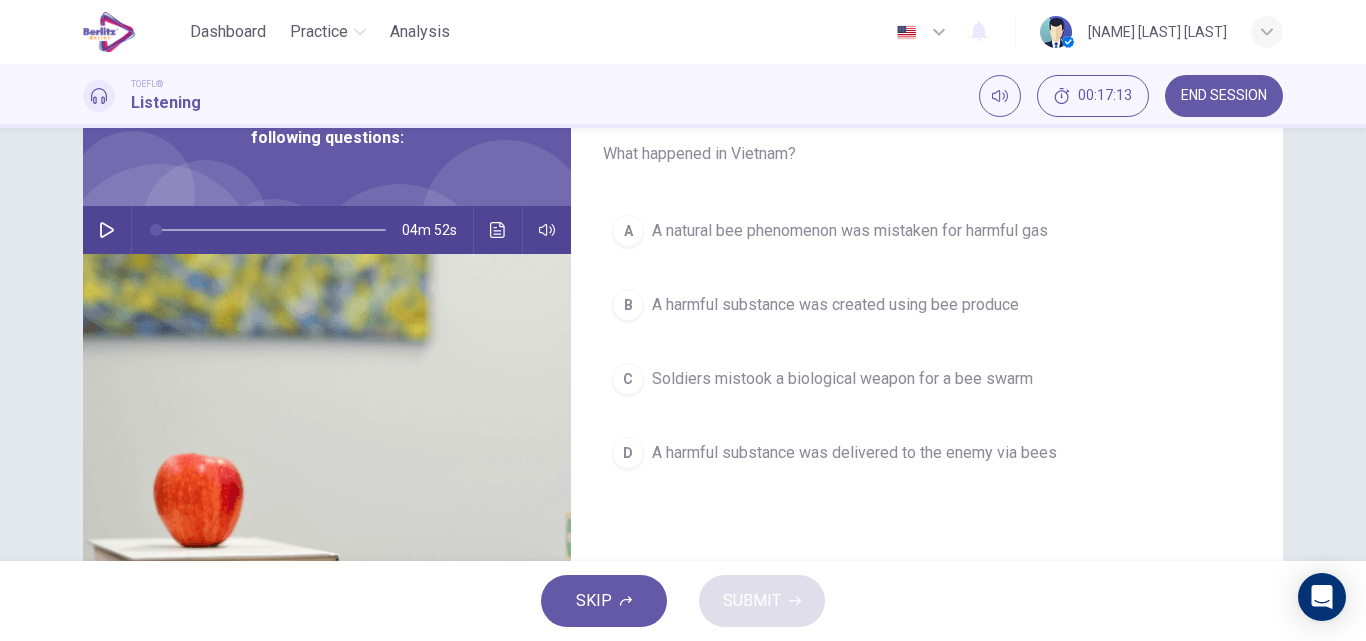 scroll, scrollTop: 157, scrollLeft: 0, axis: vertical 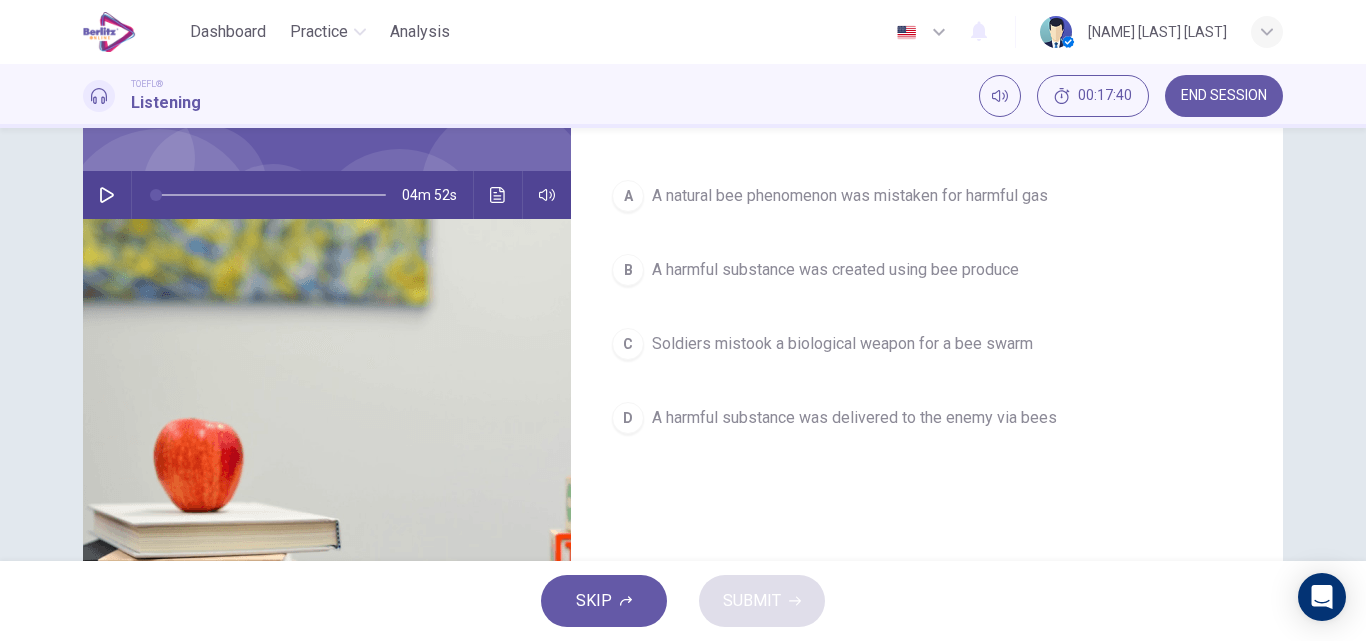 click on "C" at bounding box center (628, 344) 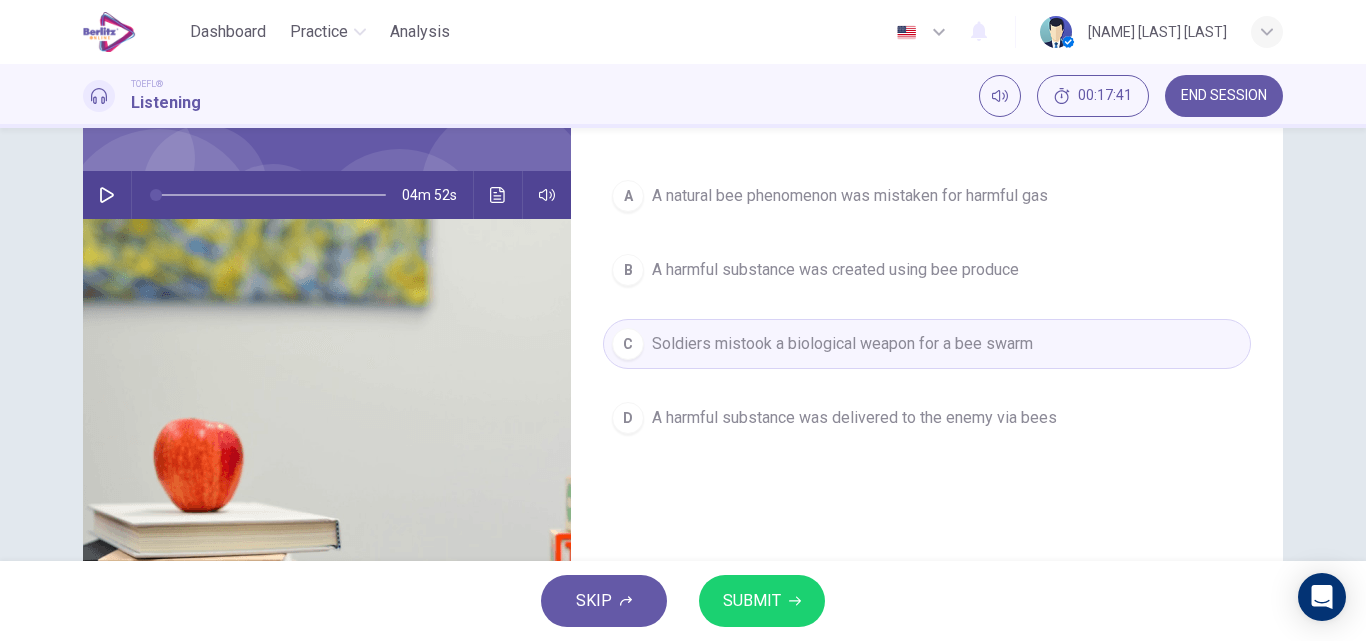 click on "SUBMIT" at bounding box center [752, 601] 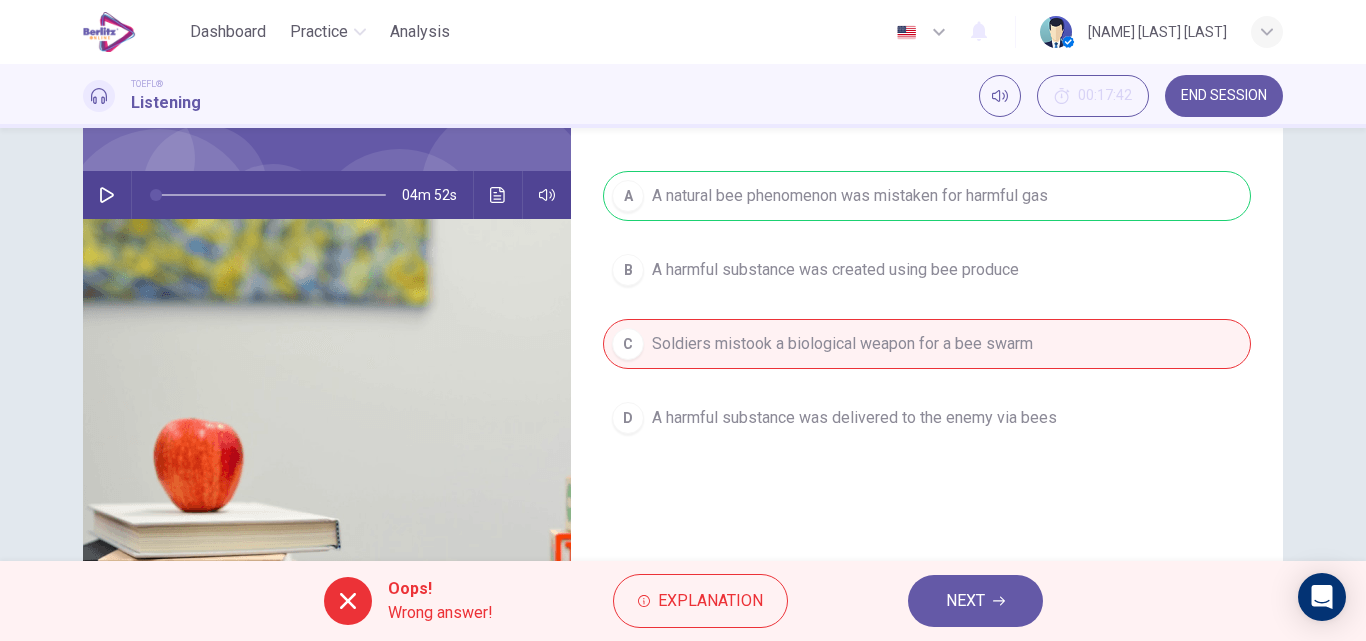 click on "NEXT" at bounding box center [975, 601] 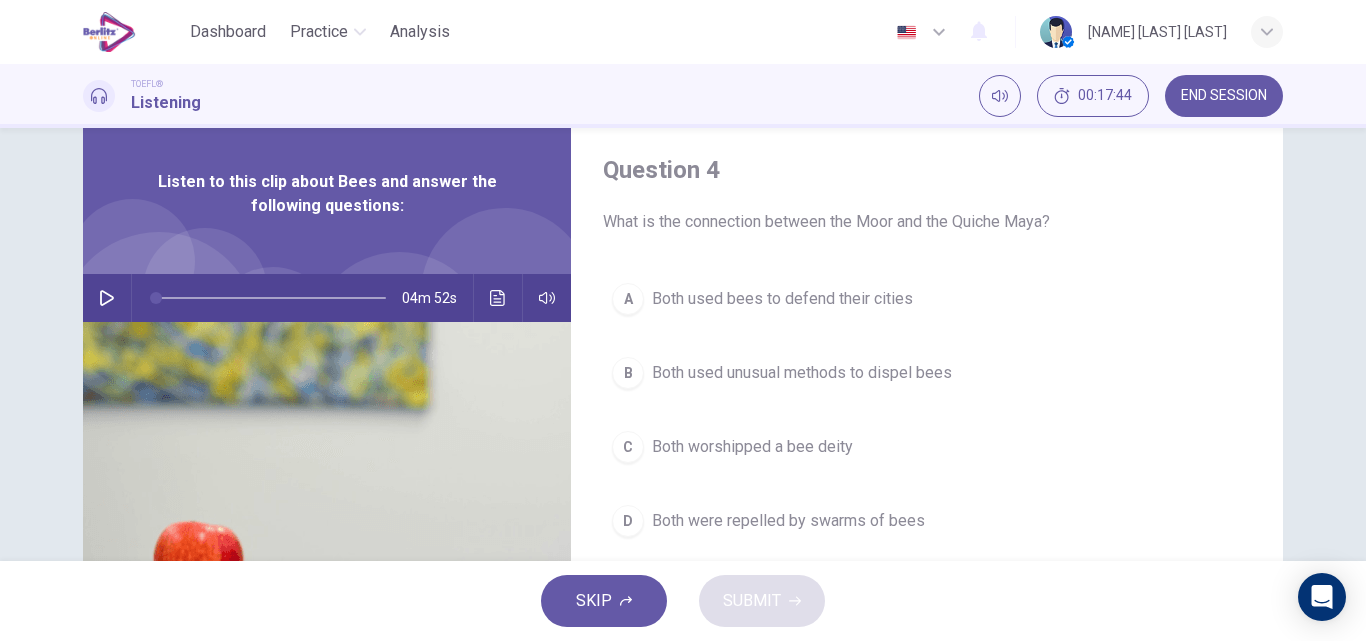 scroll, scrollTop: 37, scrollLeft: 0, axis: vertical 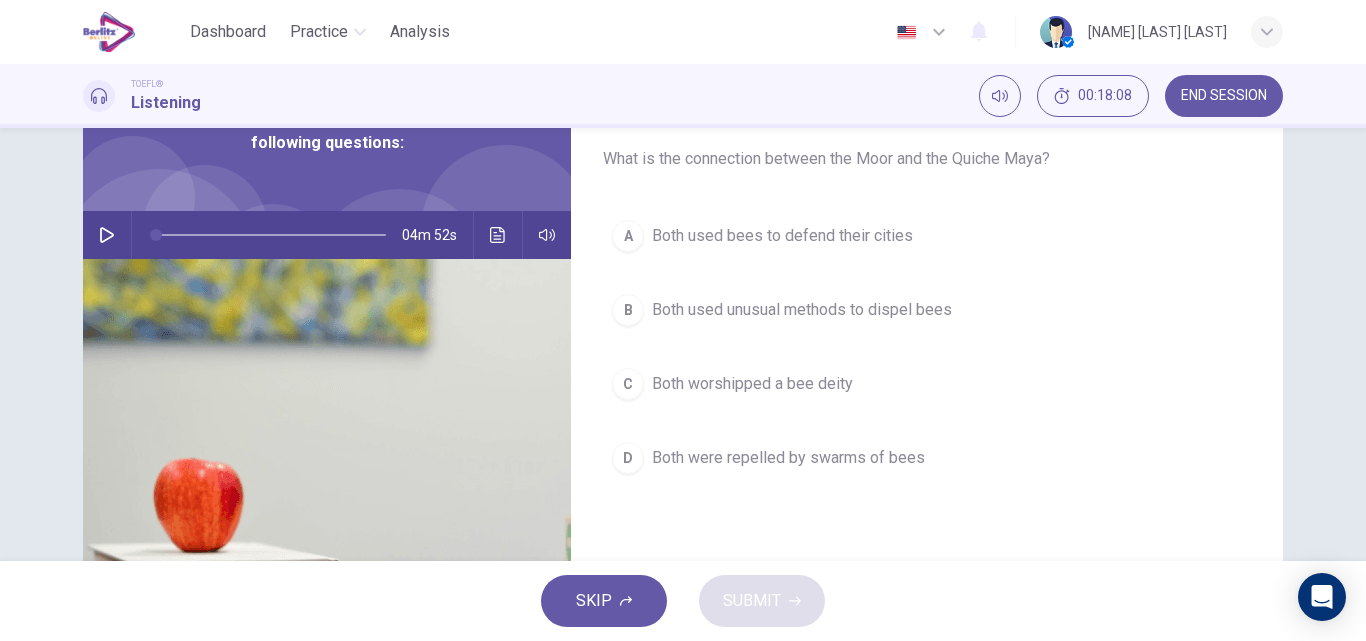 click on "A" at bounding box center (628, 236) 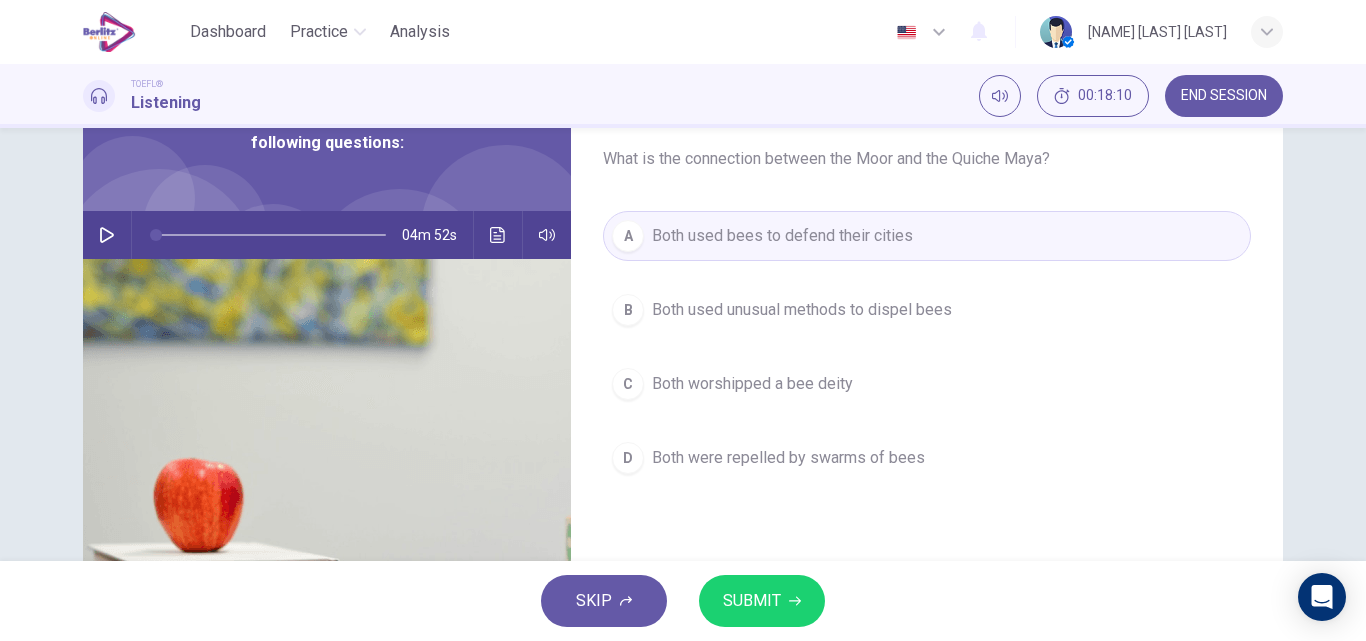 click on "SUBMIT" at bounding box center (762, 601) 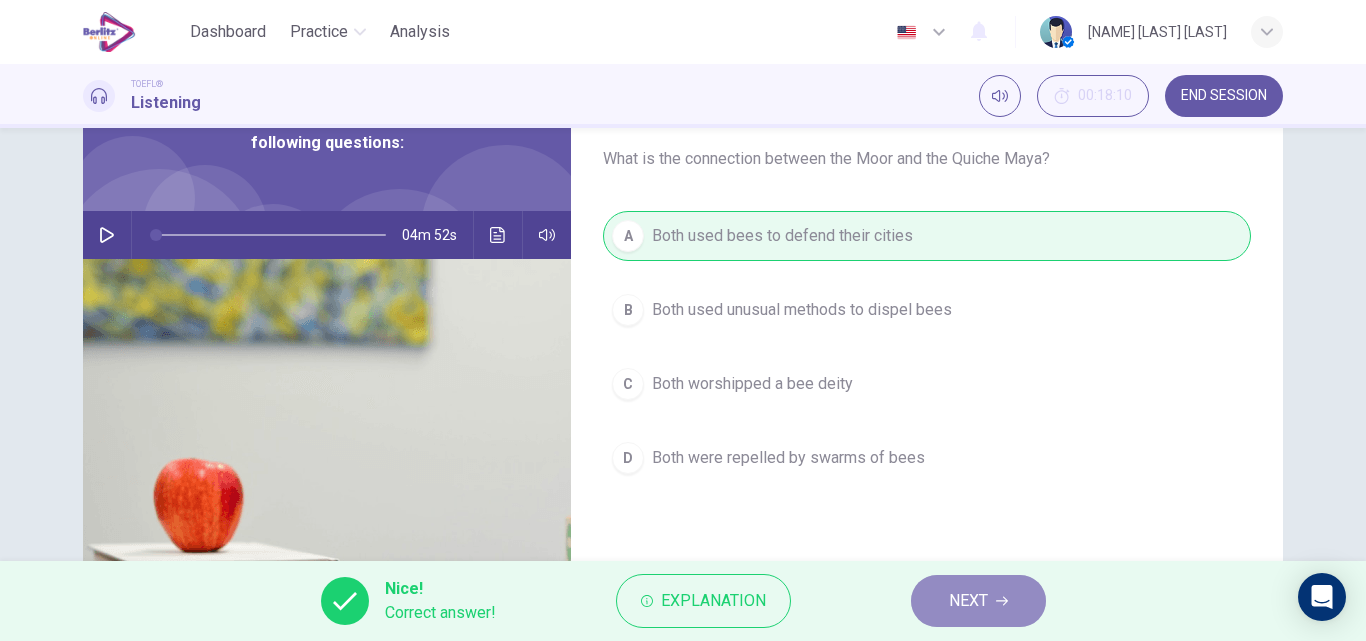 click on "NEXT" at bounding box center [968, 601] 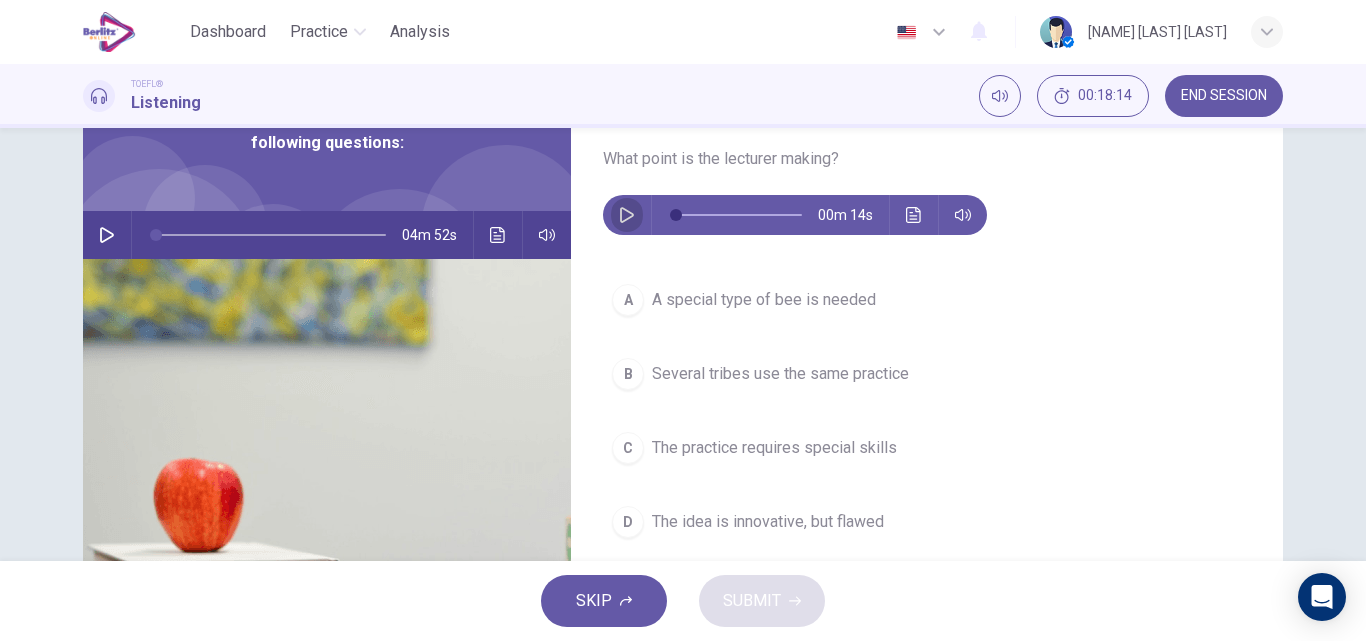 click at bounding box center (627, 215) 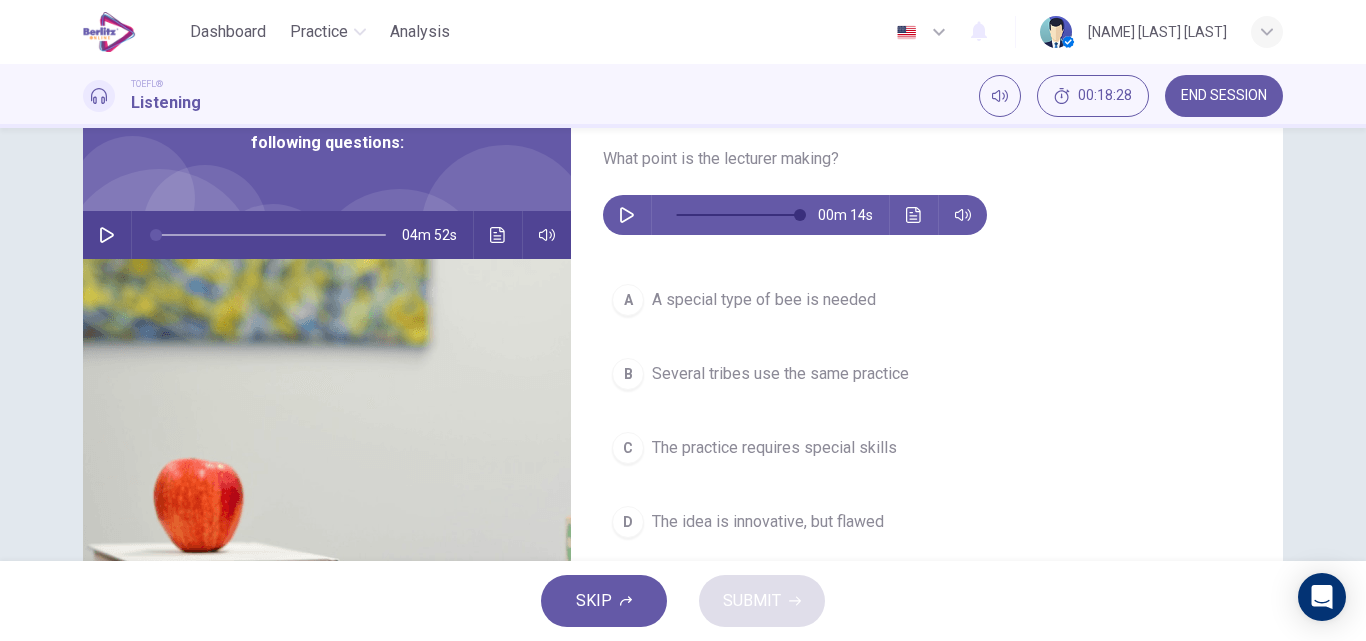 type on "*" 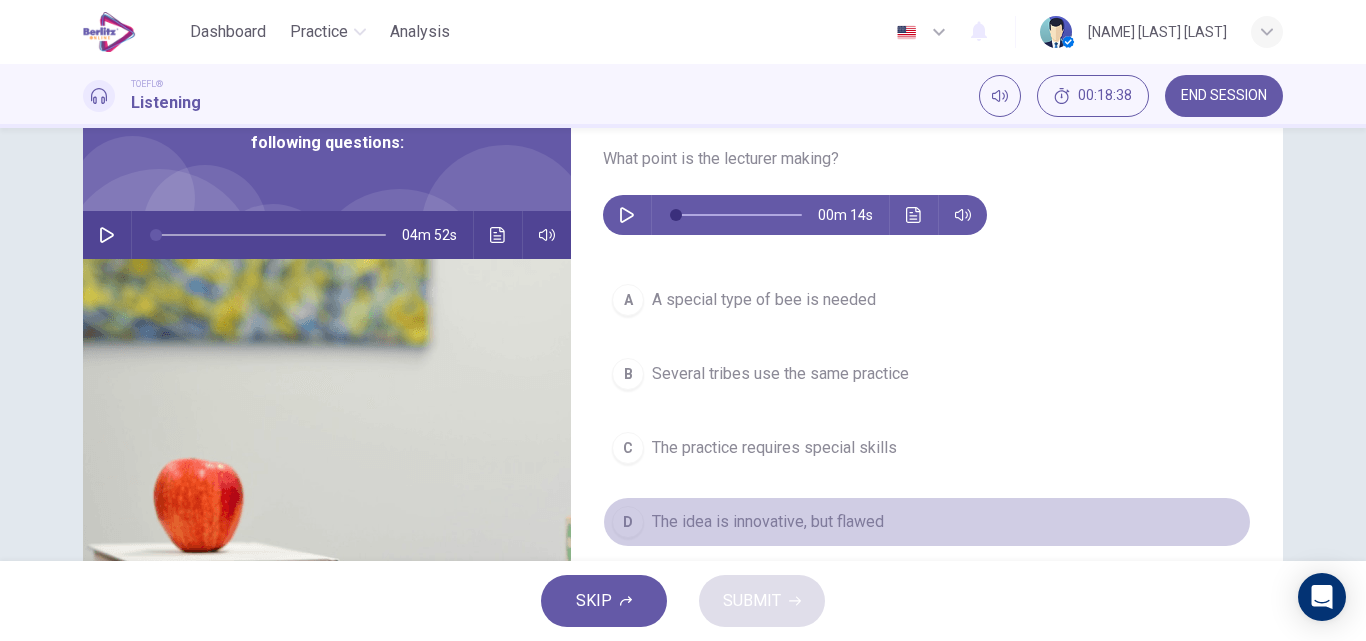 click on "The idea is innovative, but flawed" at bounding box center [768, 522] 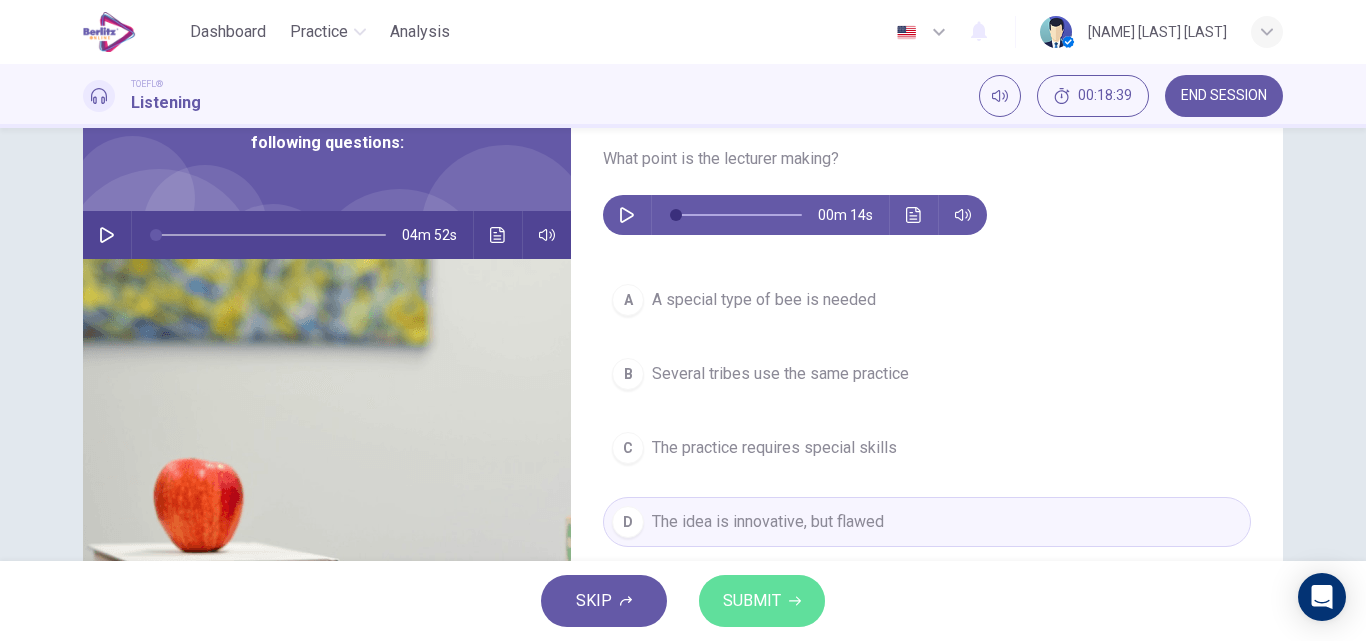click on "SUBMIT" at bounding box center (752, 601) 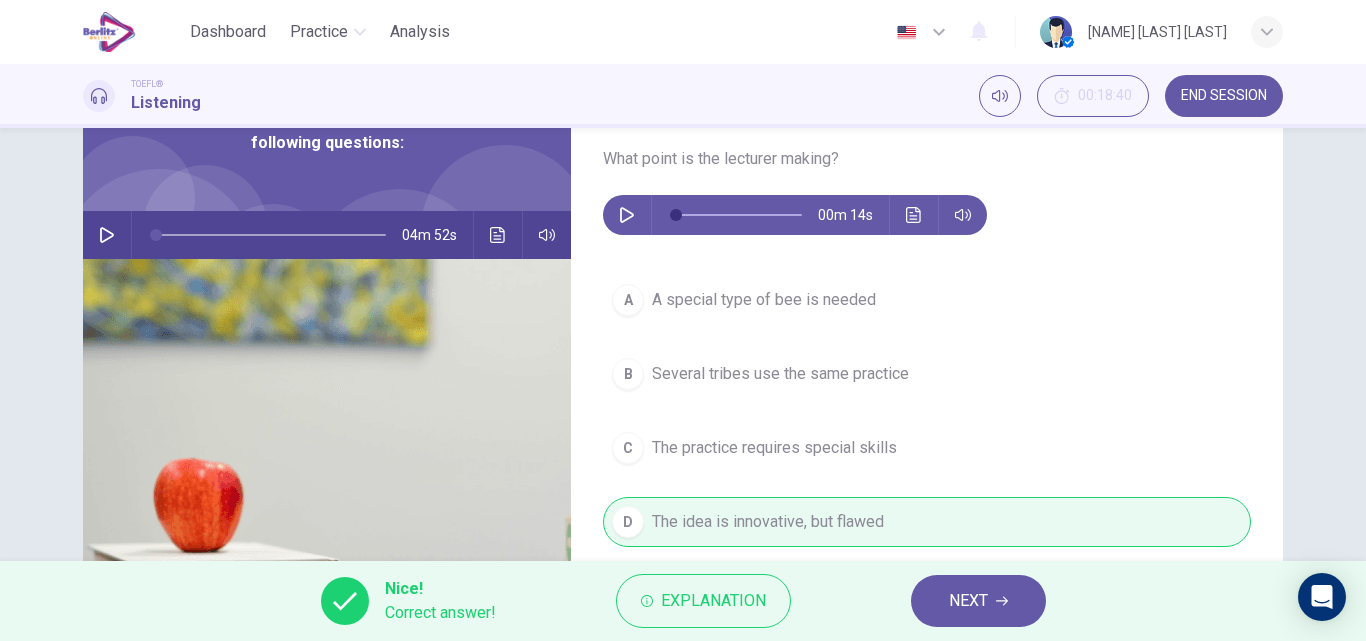 click 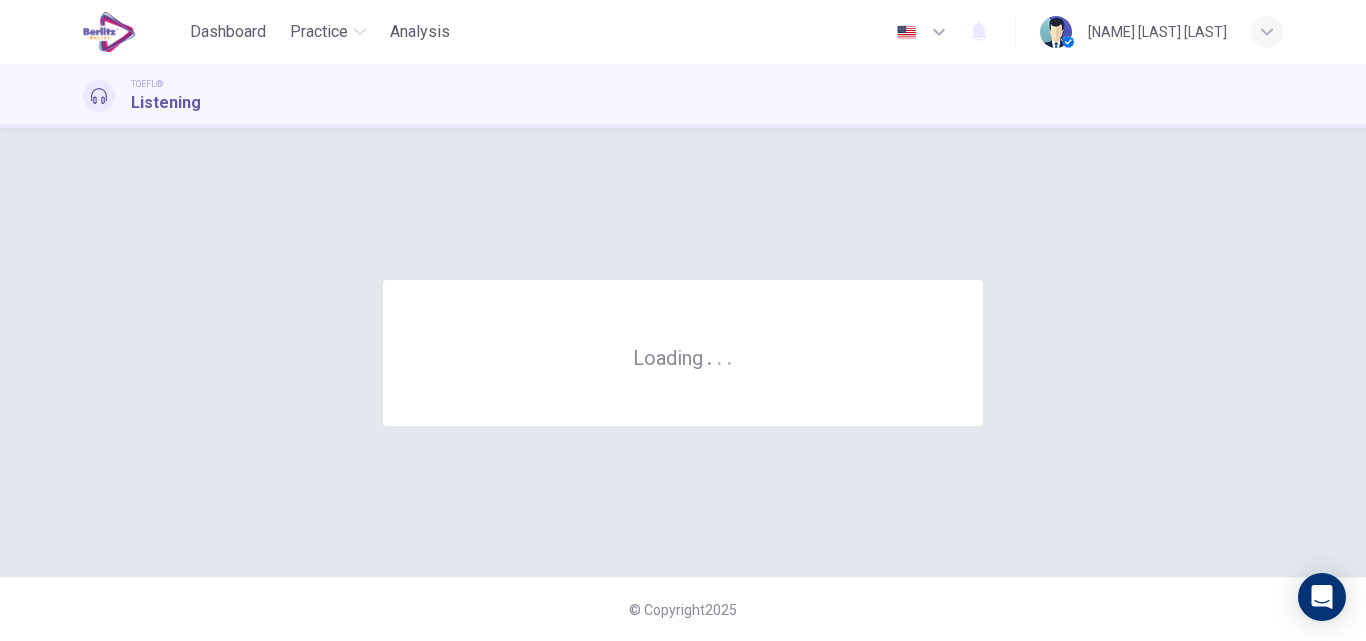 scroll, scrollTop: 0, scrollLeft: 0, axis: both 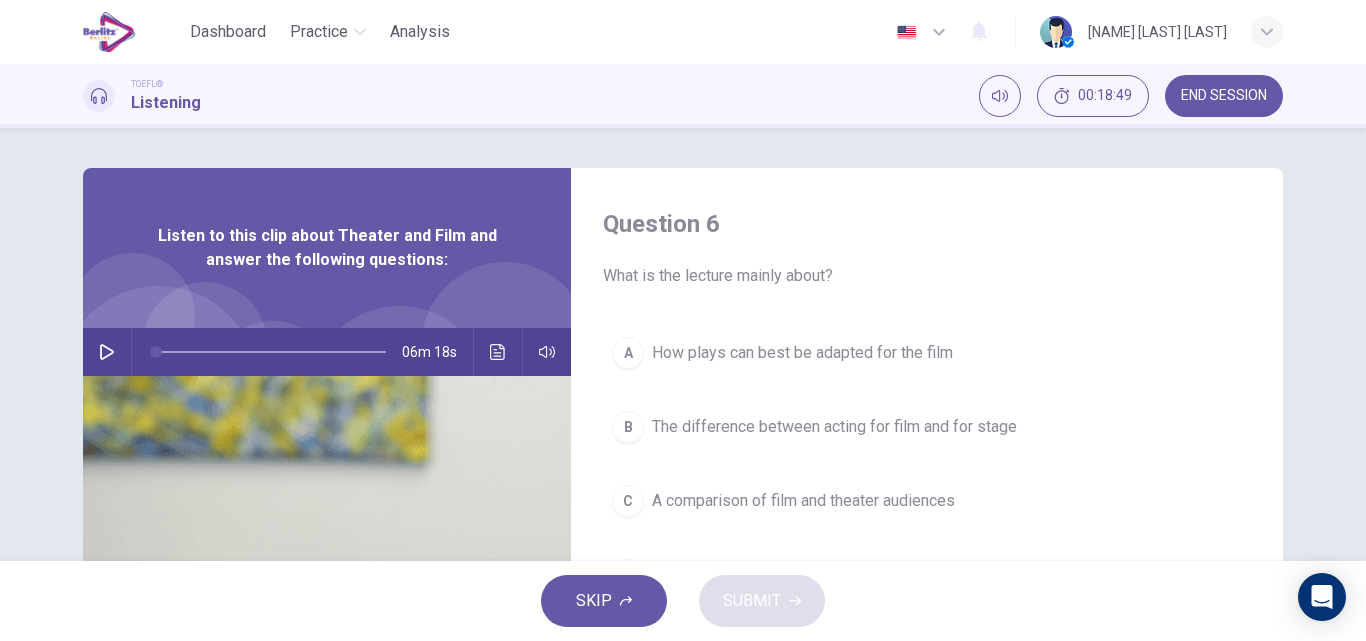 click on "END SESSION" at bounding box center [1224, 96] 